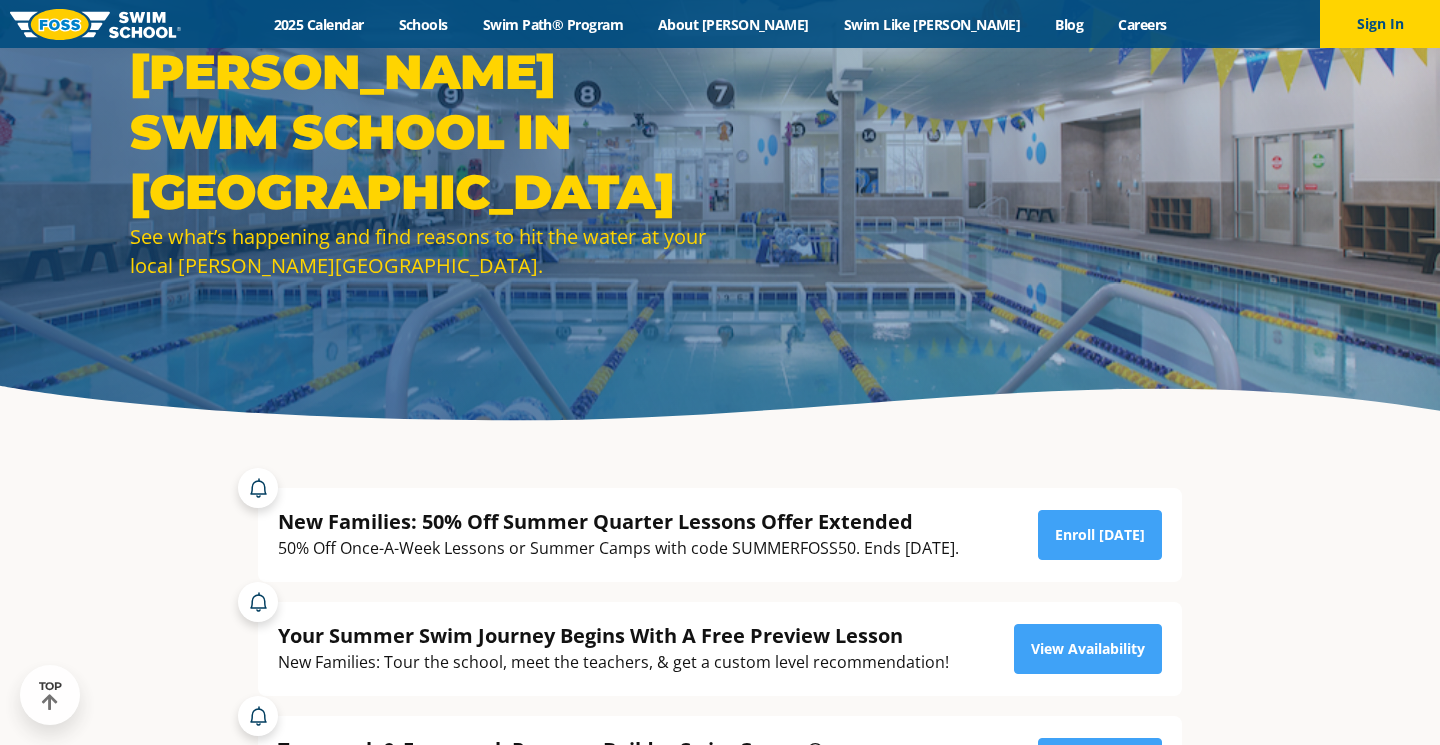 scroll, scrollTop: 85, scrollLeft: 0, axis: vertical 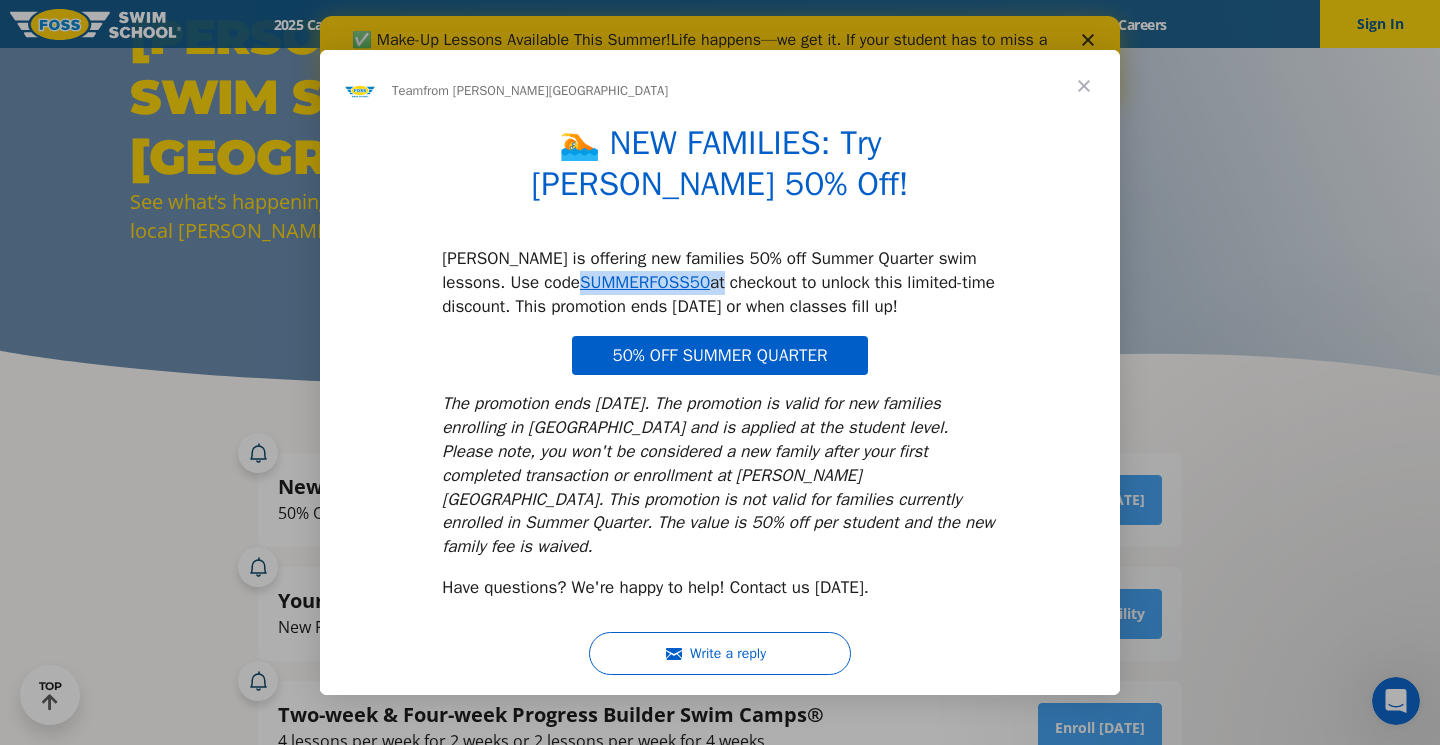 drag, startPoint x: 517, startPoint y: 276, endPoint x: 664, endPoint y: 281, distance: 147.085 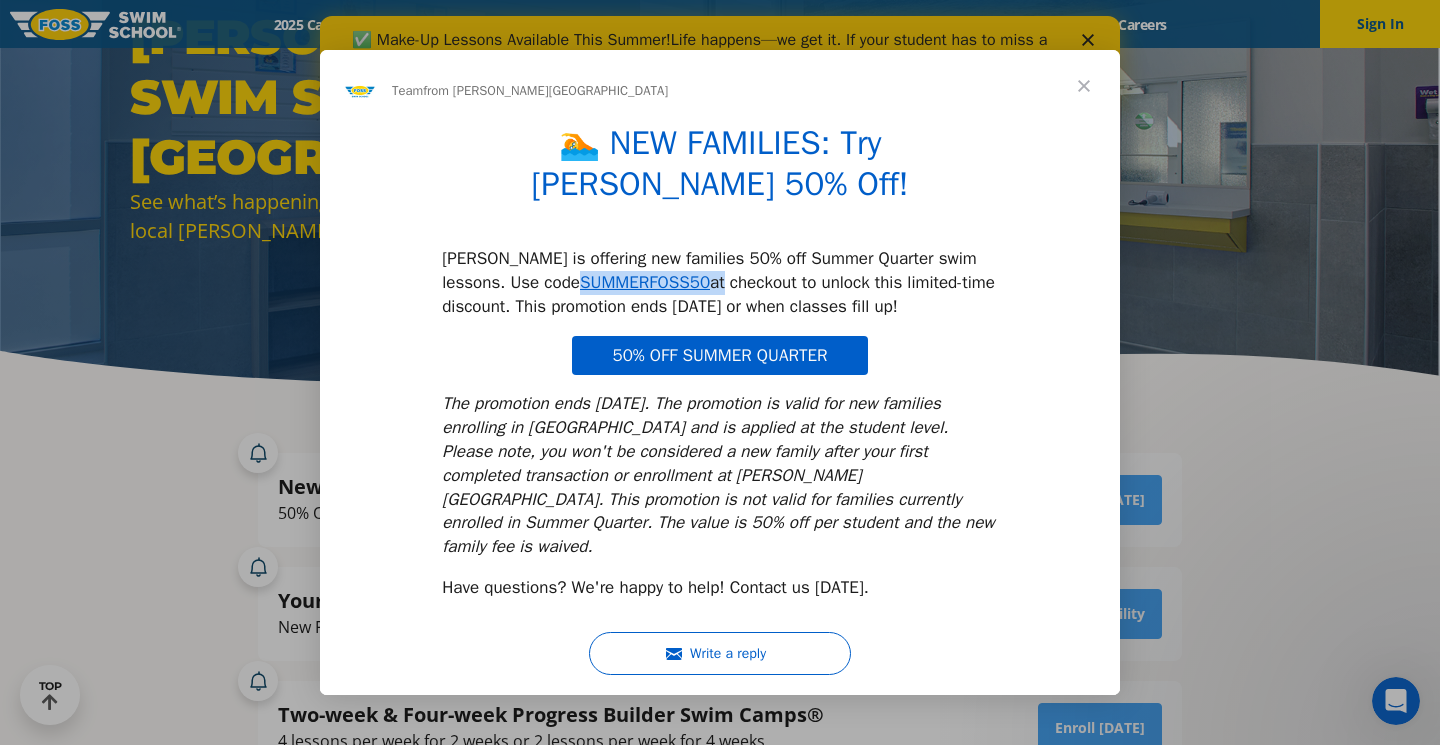 click on "FOSS is offering new families 50% off Summer Quarter swim lessons. Use code  SUMMERFOSS50  at checkout to unlock this limited-time discount. This promotion ends July 13th, 2025 or when classes fill up!" at bounding box center [720, 282] 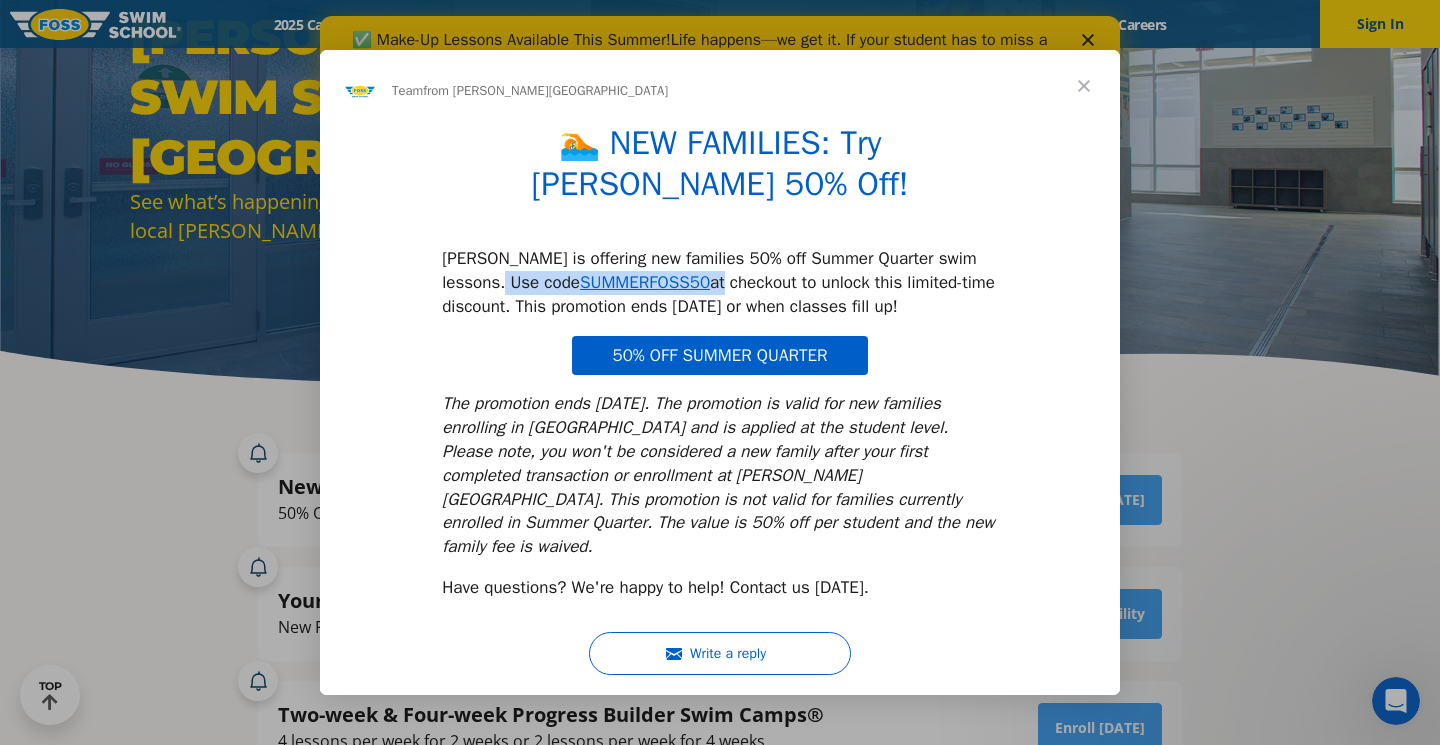 click on "50% OFF SUMMER QUARTER" at bounding box center (720, 356) 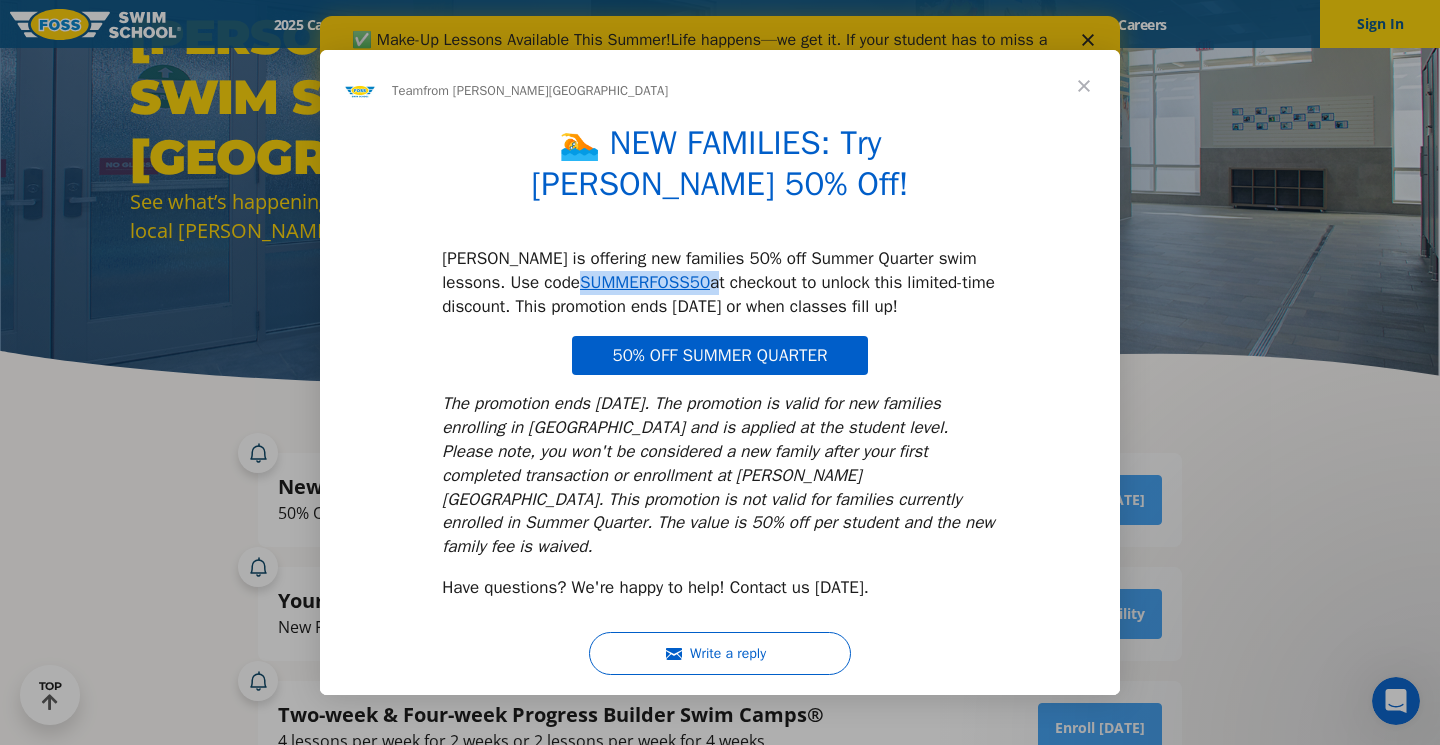drag, startPoint x: 517, startPoint y: 277, endPoint x: 658, endPoint y: 273, distance: 141.05673 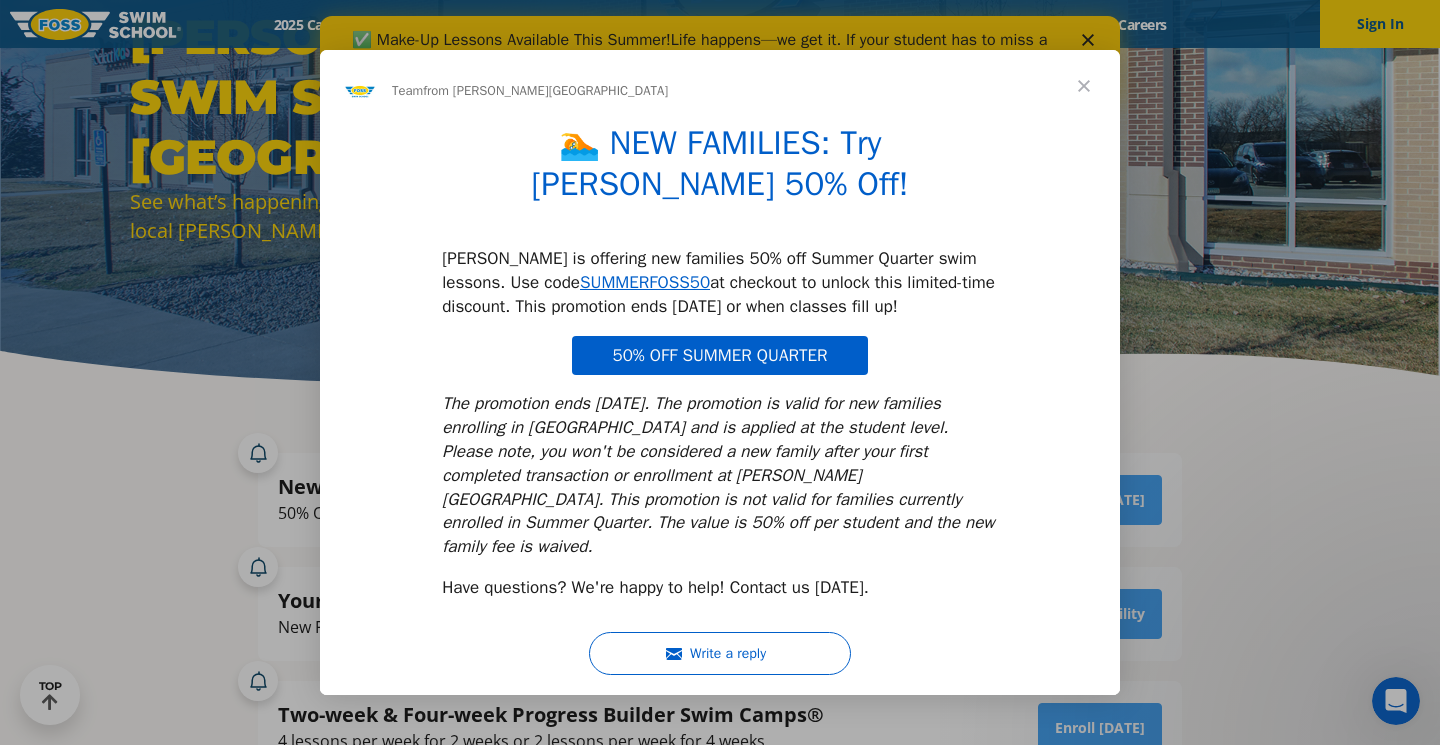 click at bounding box center (1084, 86) 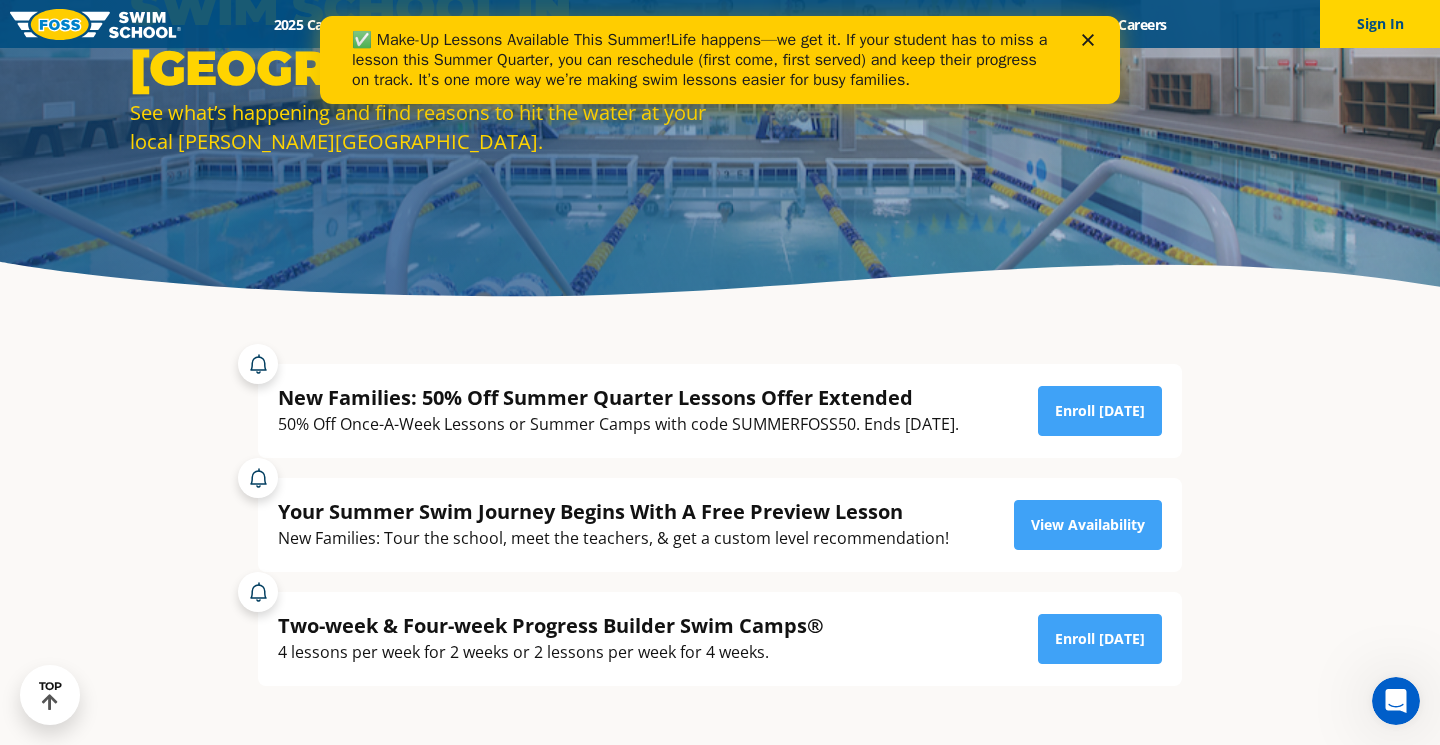scroll, scrollTop: 213, scrollLeft: 0, axis: vertical 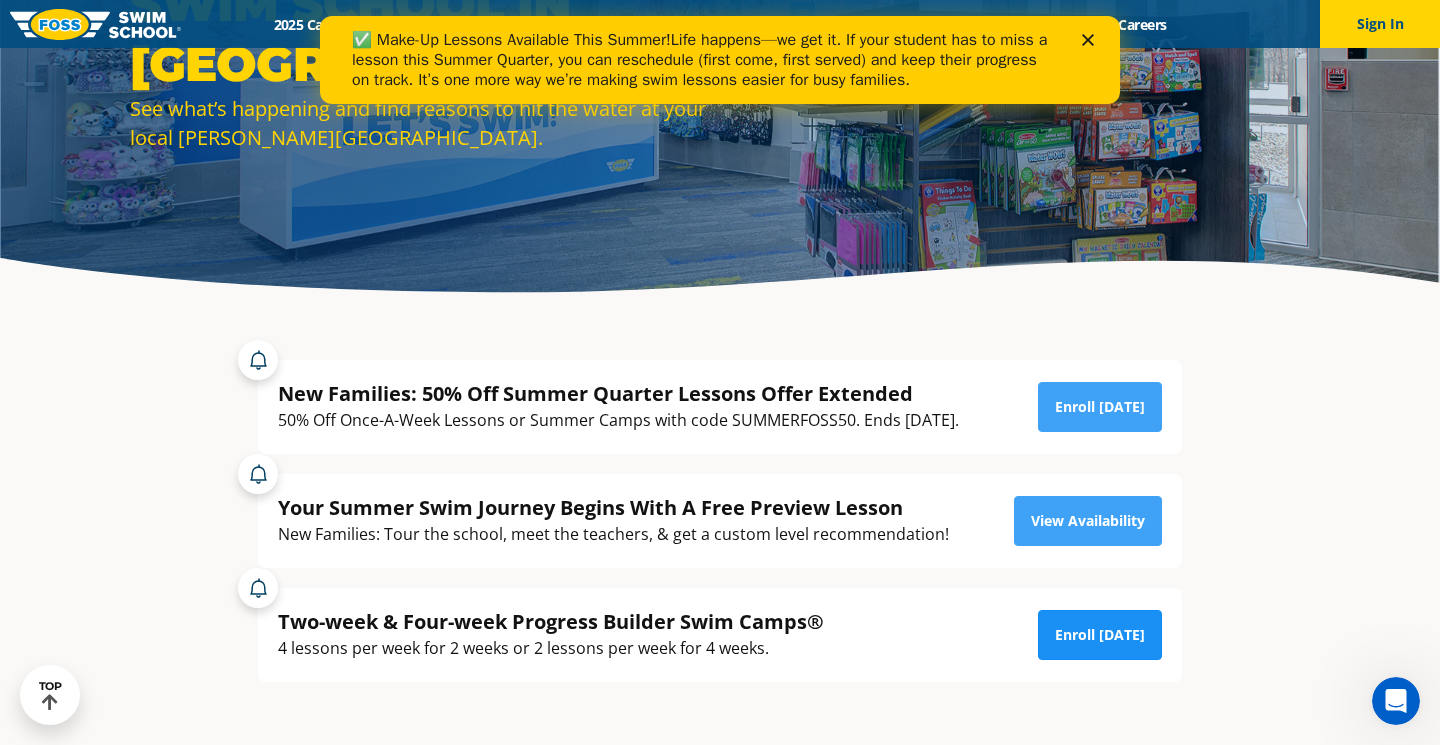 click on "Enroll Today" at bounding box center [1100, 635] 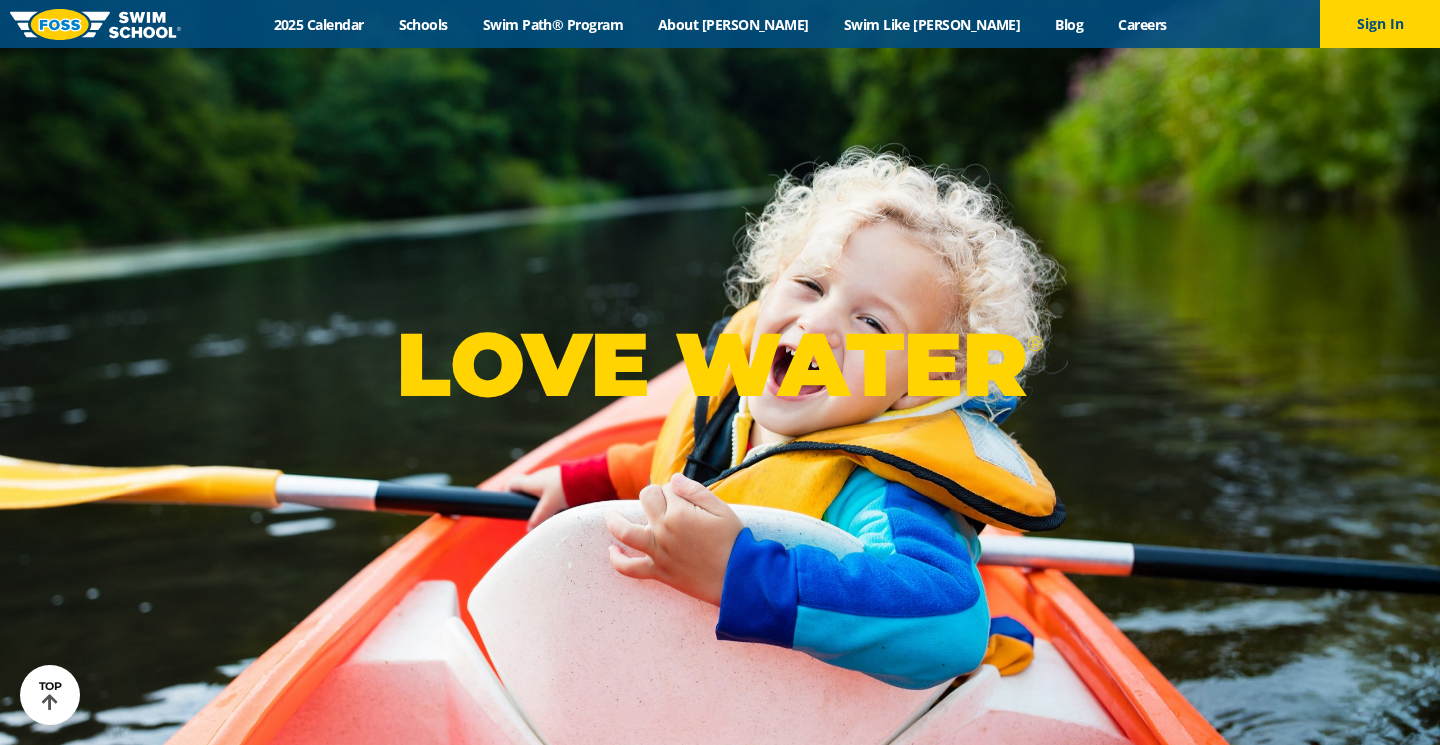 scroll, scrollTop: 603, scrollLeft: 0, axis: vertical 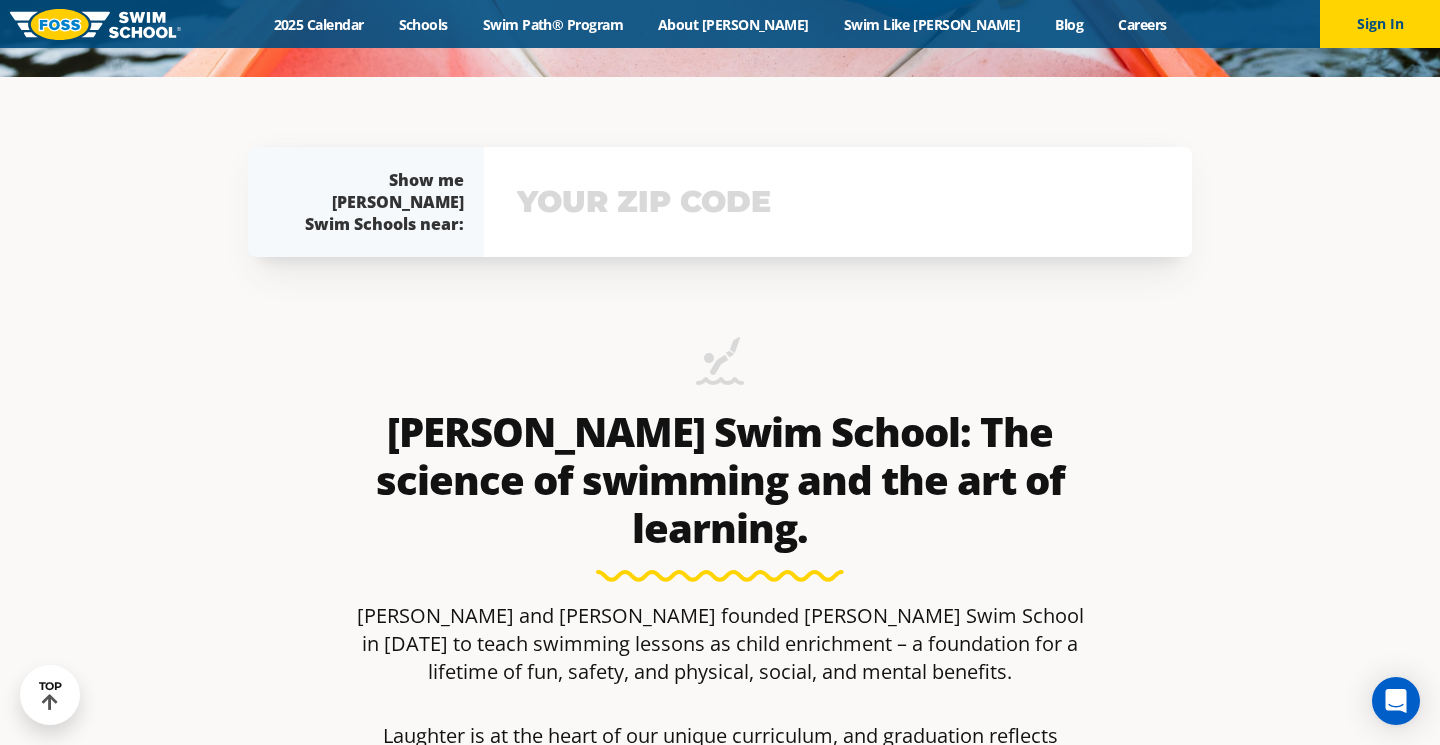 click at bounding box center (838, 202) 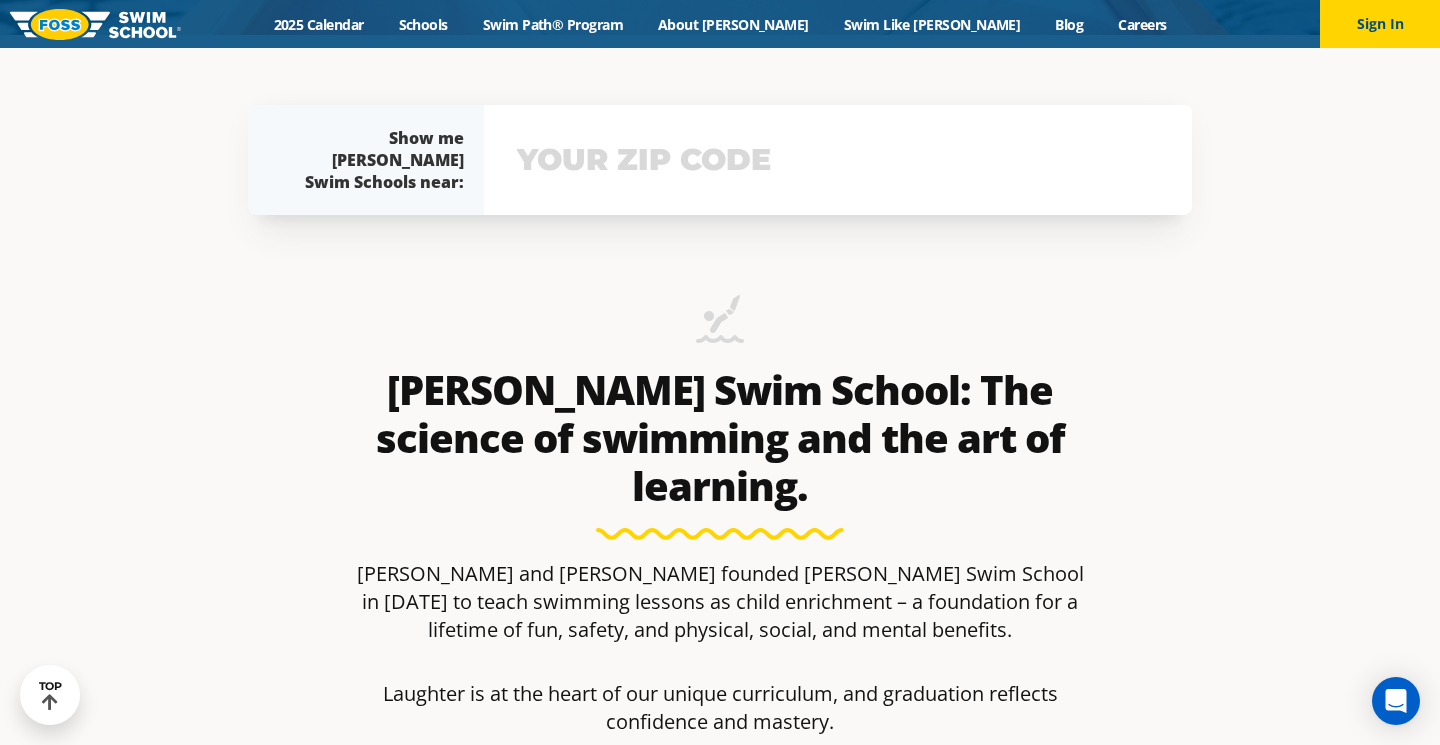 scroll, scrollTop: 715, scrollLeft: 0, axis: vertical 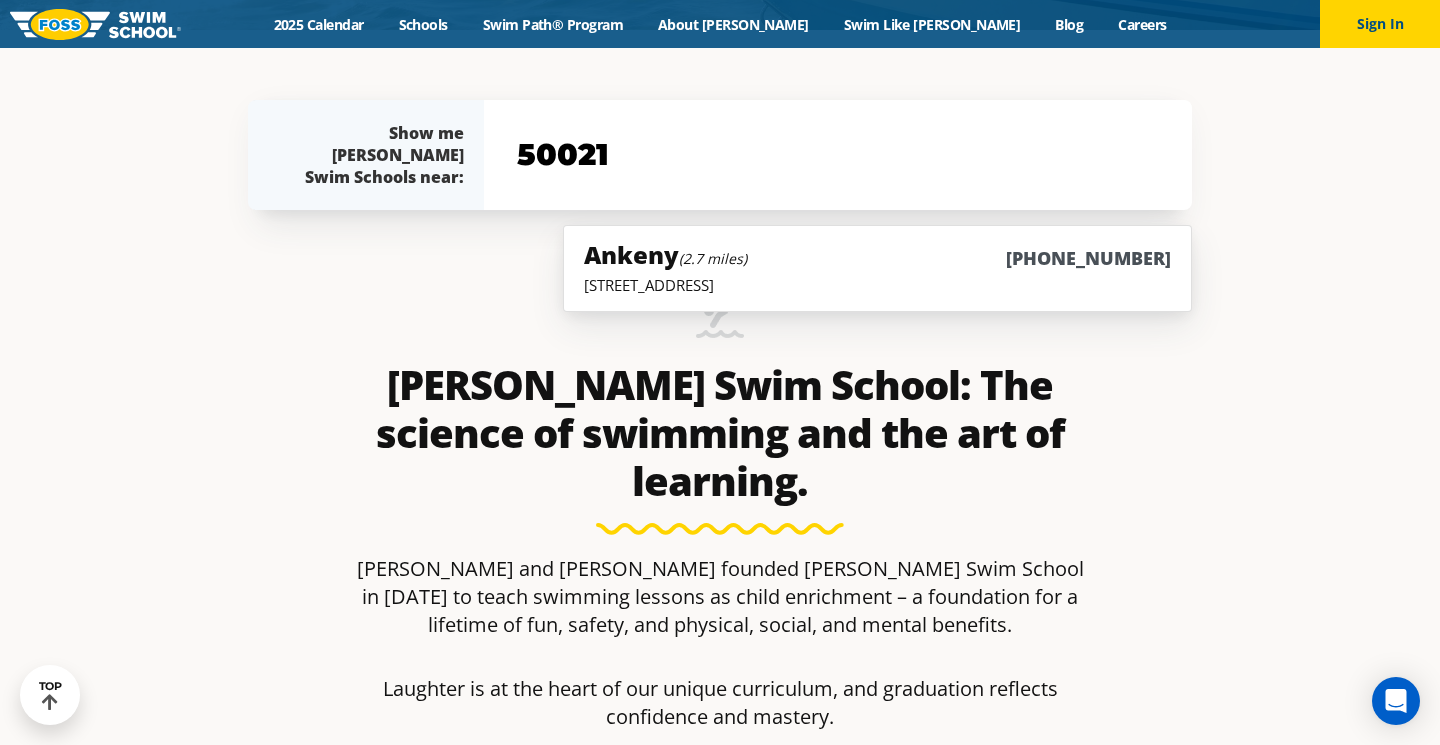 type on "50021" 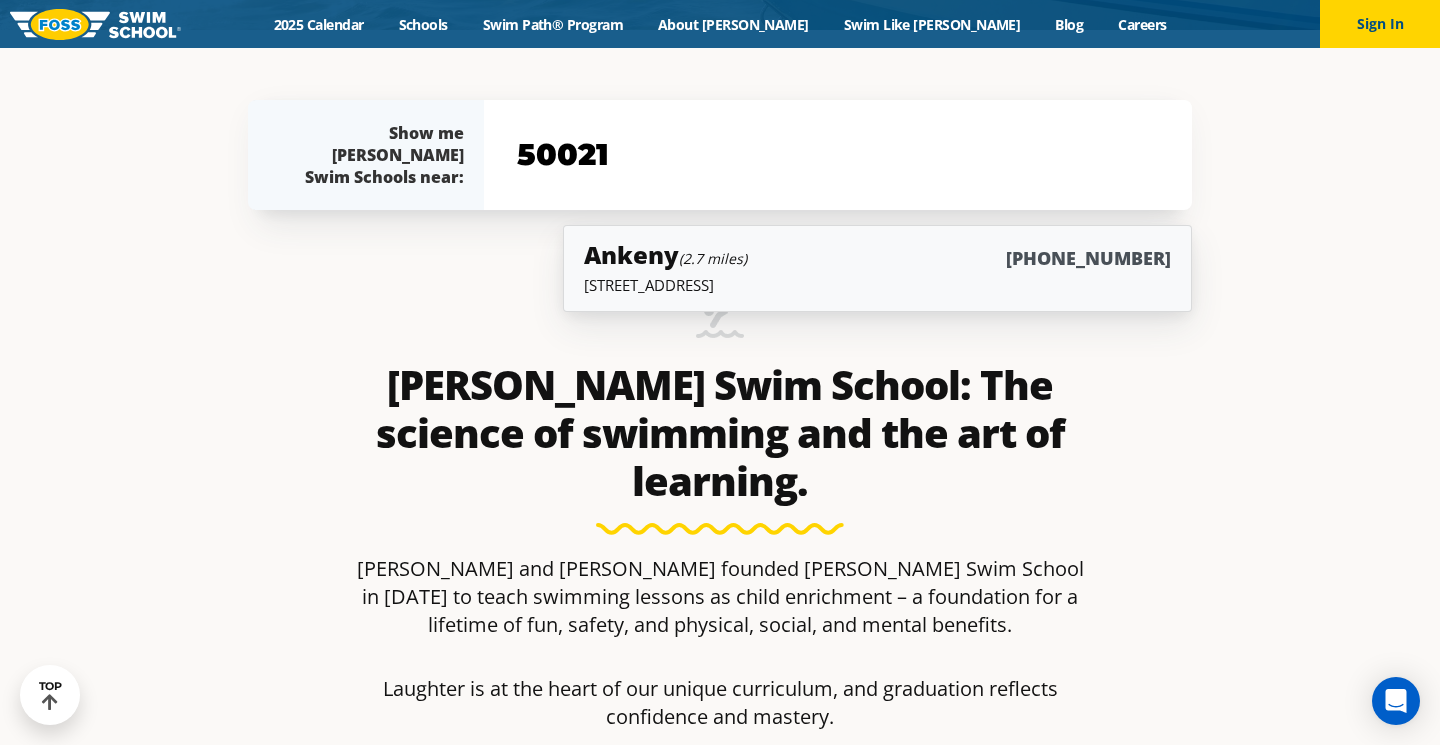 click on "Ankeny  (2.7 miles) (515) 724-7946" at bounding box center [877, 256] 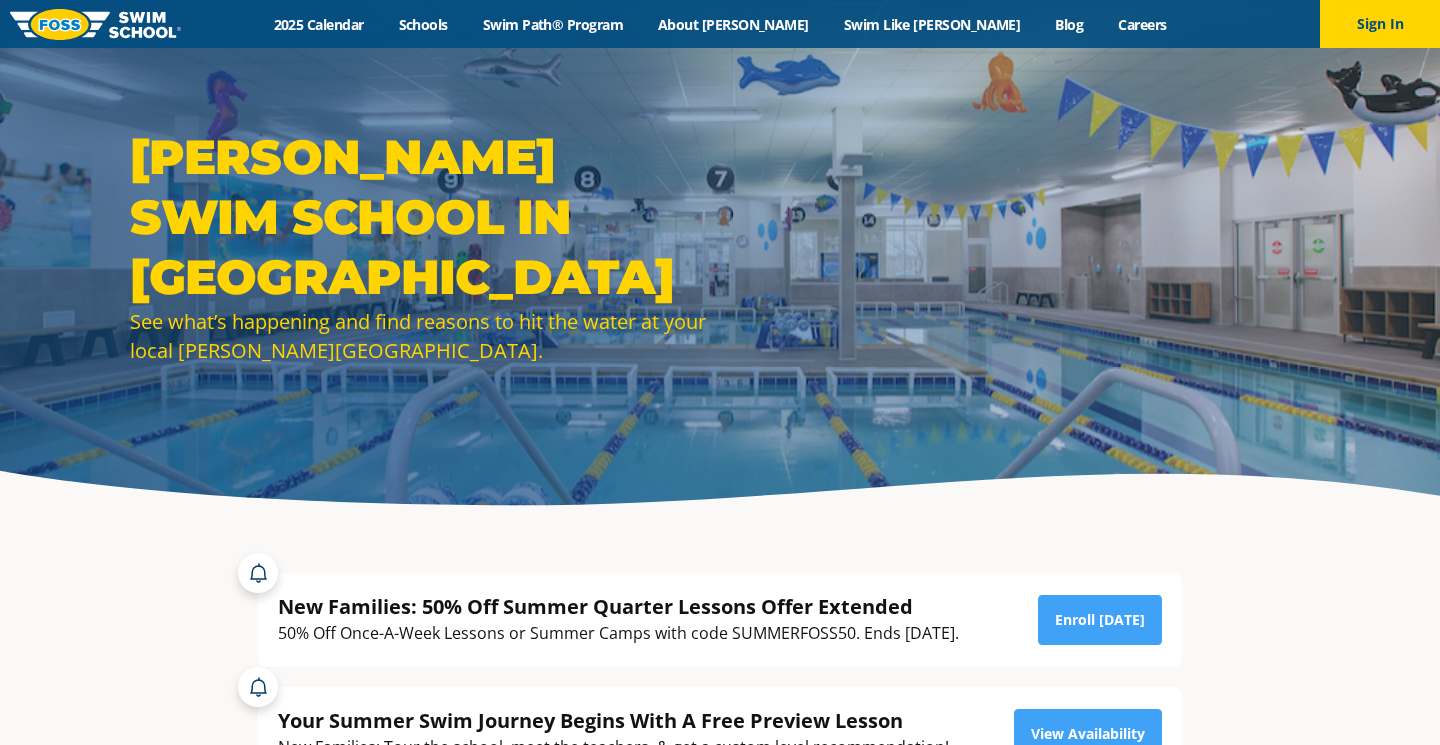 scroll, scrollTop: 25, scrollLeft: 0, axis: vertical 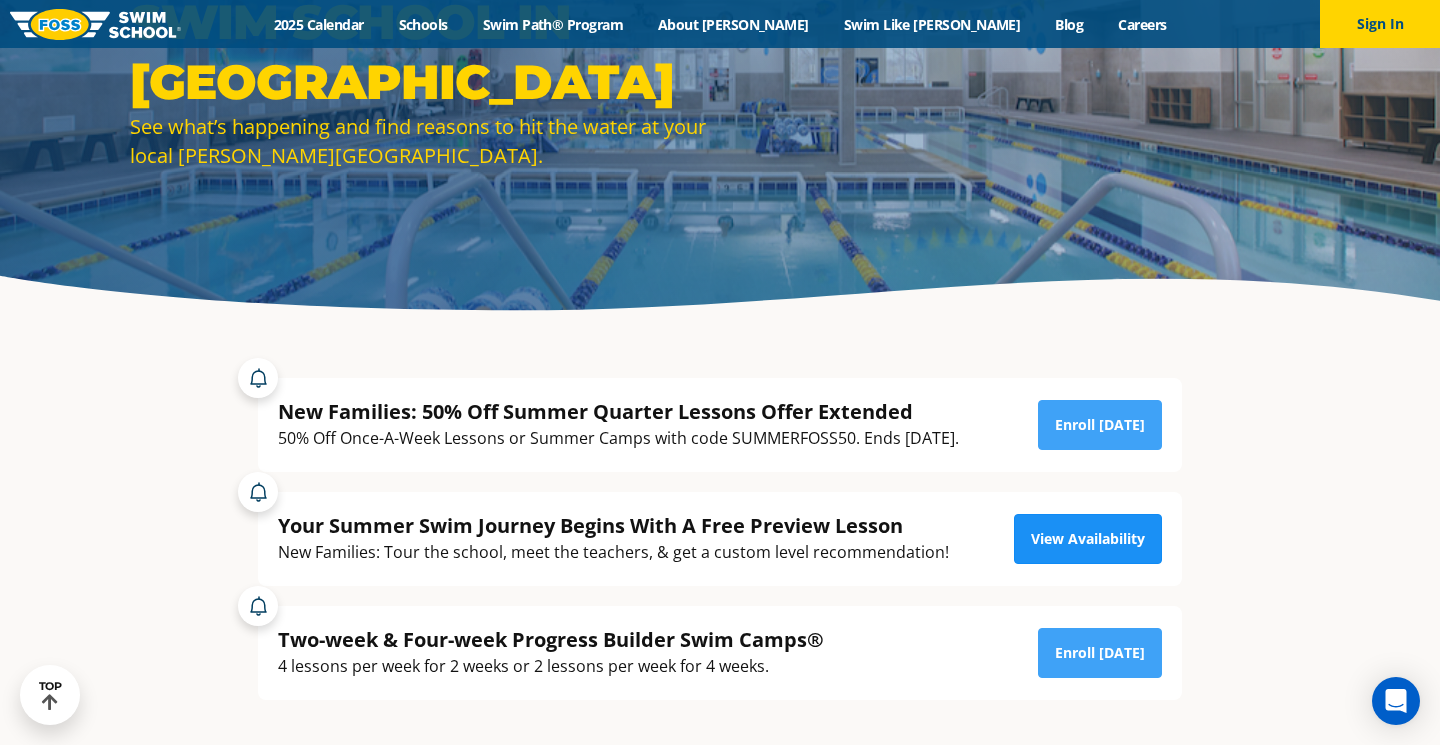 click on "View Availability" at bounding box center (1088, 539) 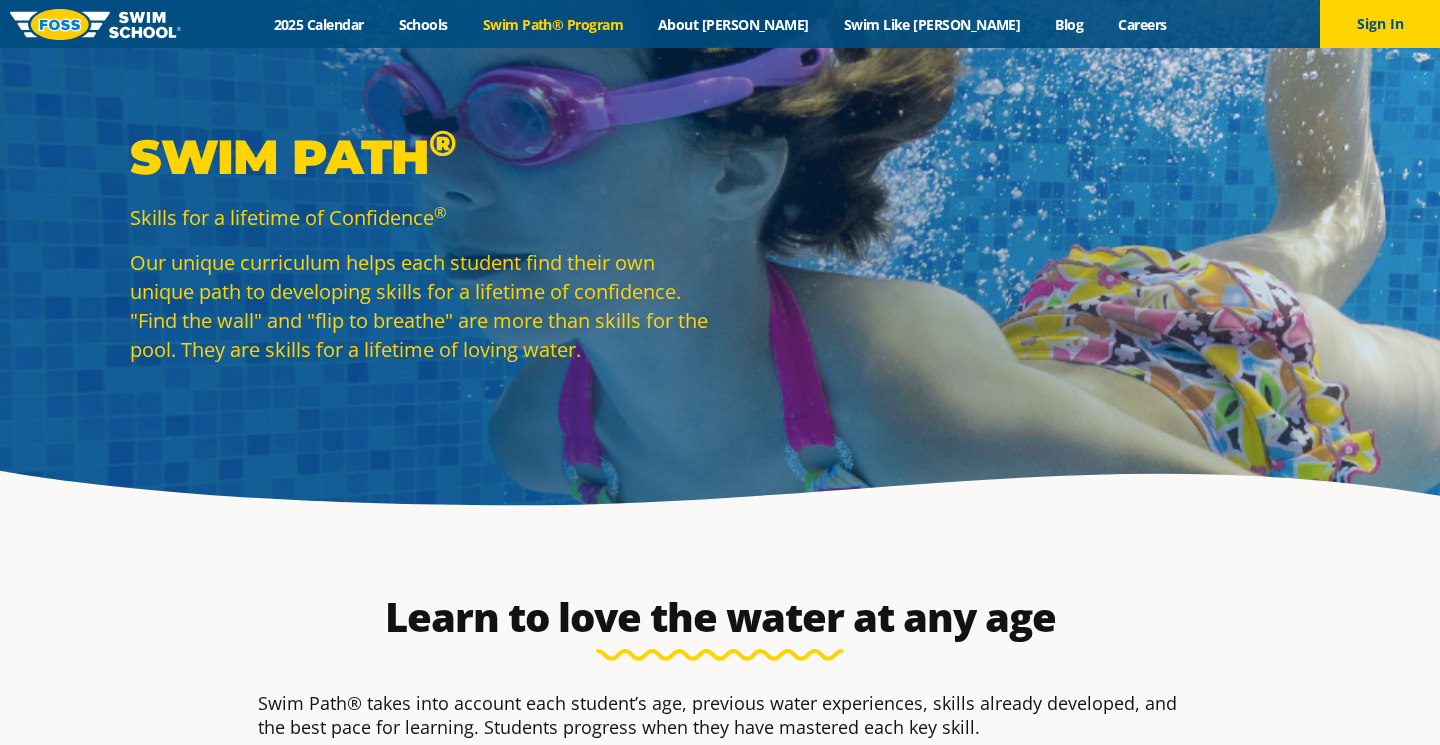 scroll, scrollTop: 0, scrollLeft: 0, axis: both 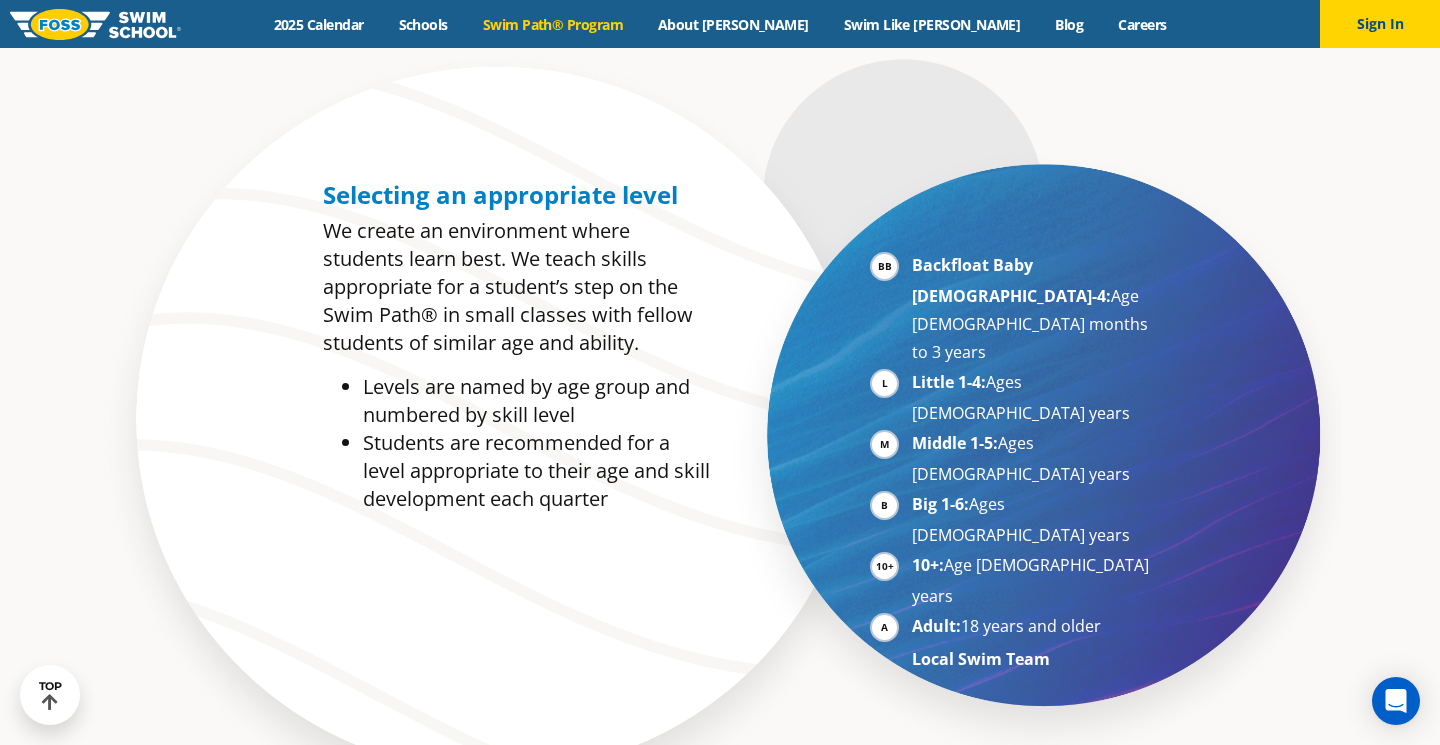 click on "Big 1-6:" at bounding box center [940, 504] 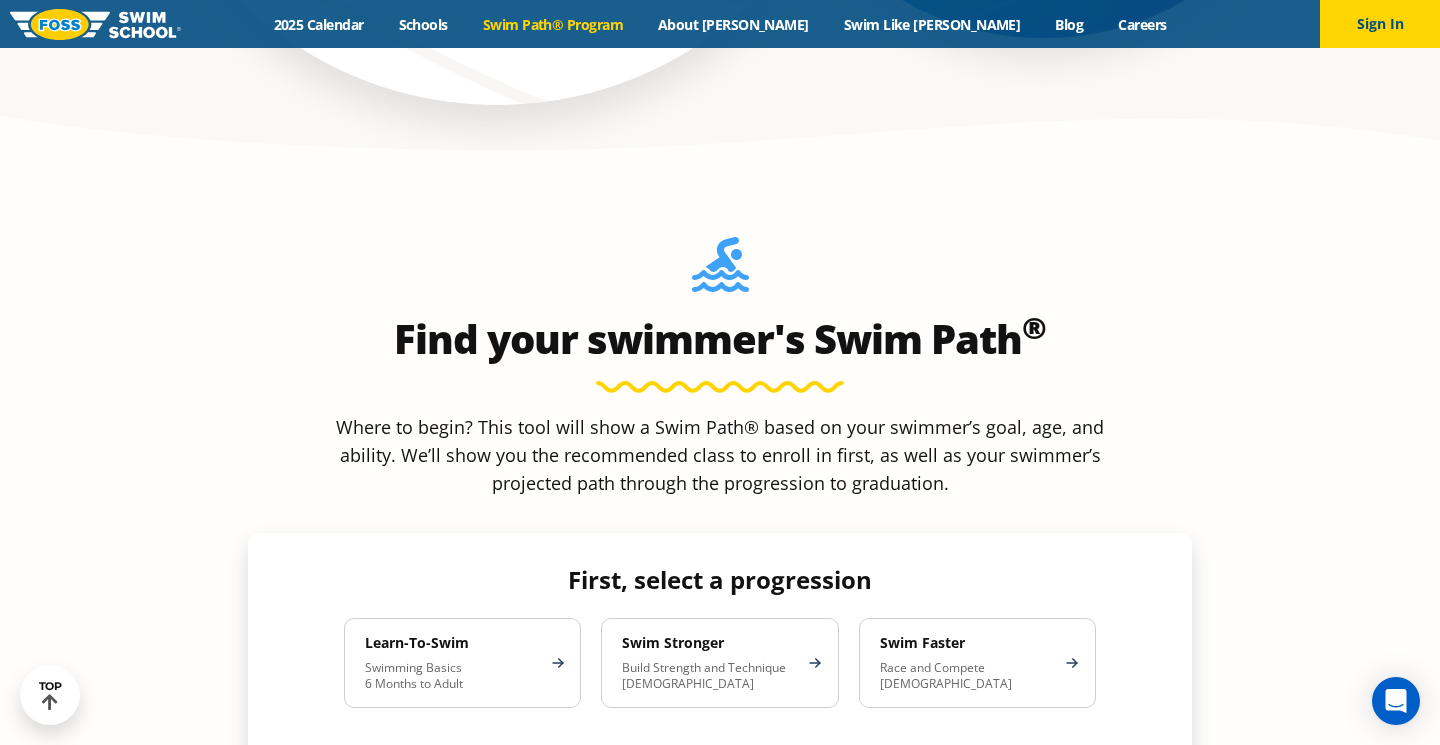 scroll, scrollTop: 1646, scrollLeft: 0, axis: vertical 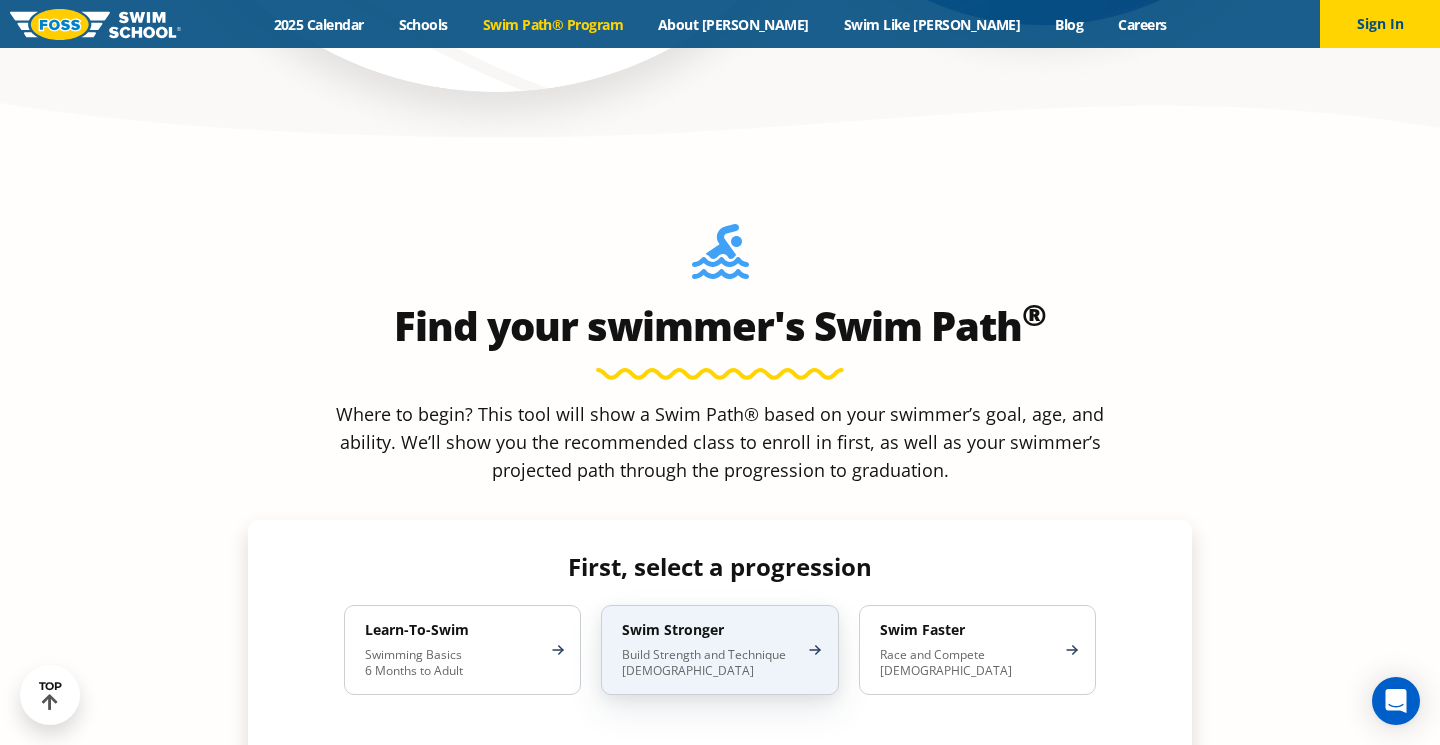 click on "Swim Stronger Build Strength and Technique [DEMOGRAPHIC_DATA]" at bounding box center [719, 650] 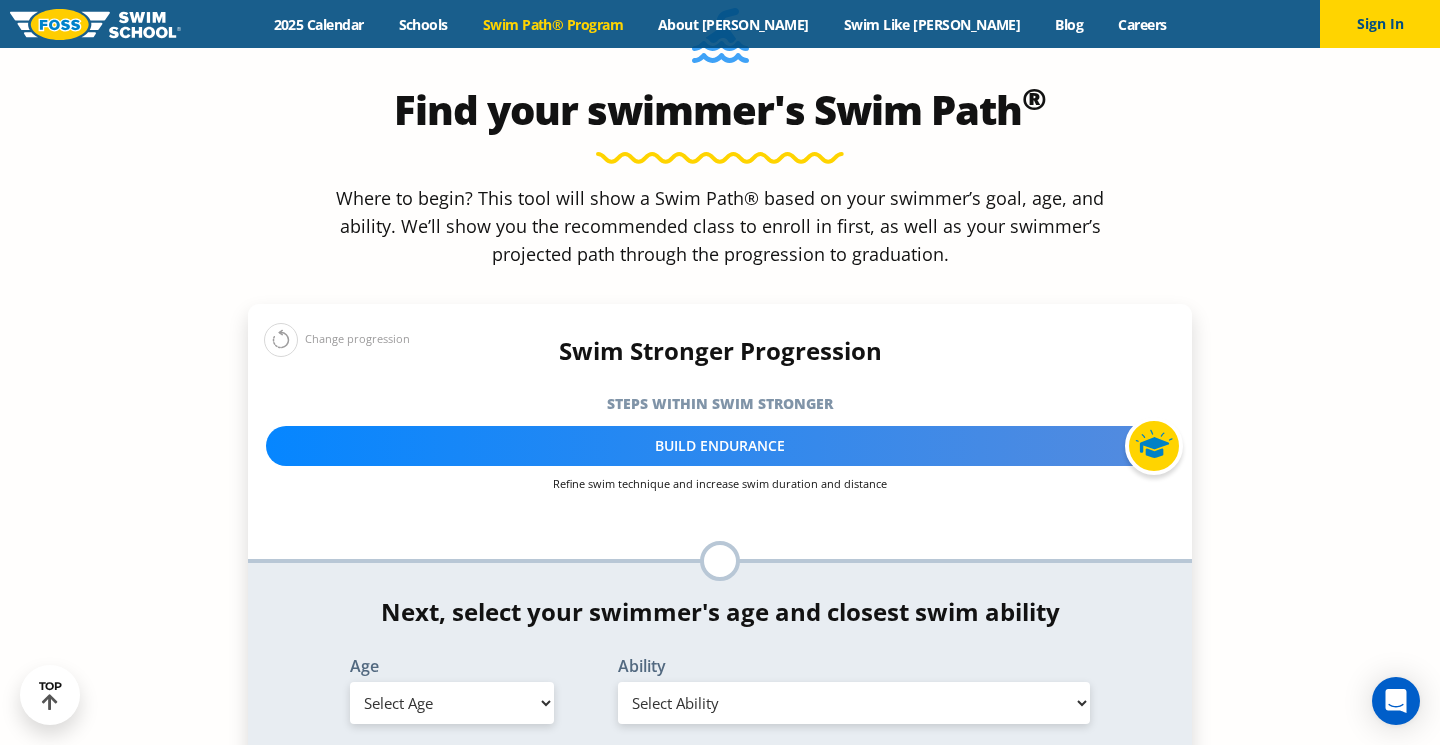 scroll, scrollTop: 1862, scrollLeft: 0, axis: vertical 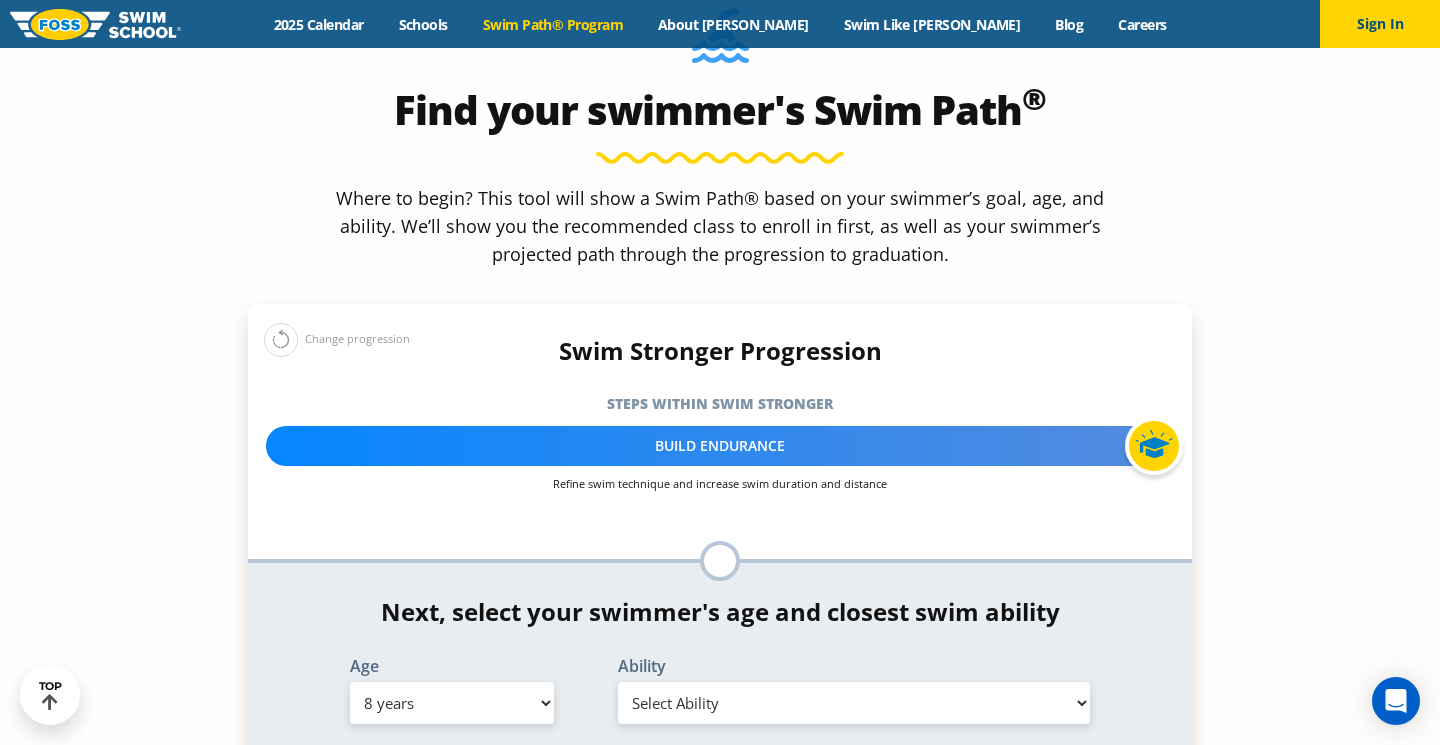 select on "8-years-uncomfortable-putting-face-in-the-water-andor-getting-water-on-ears-while-floating-on-back" 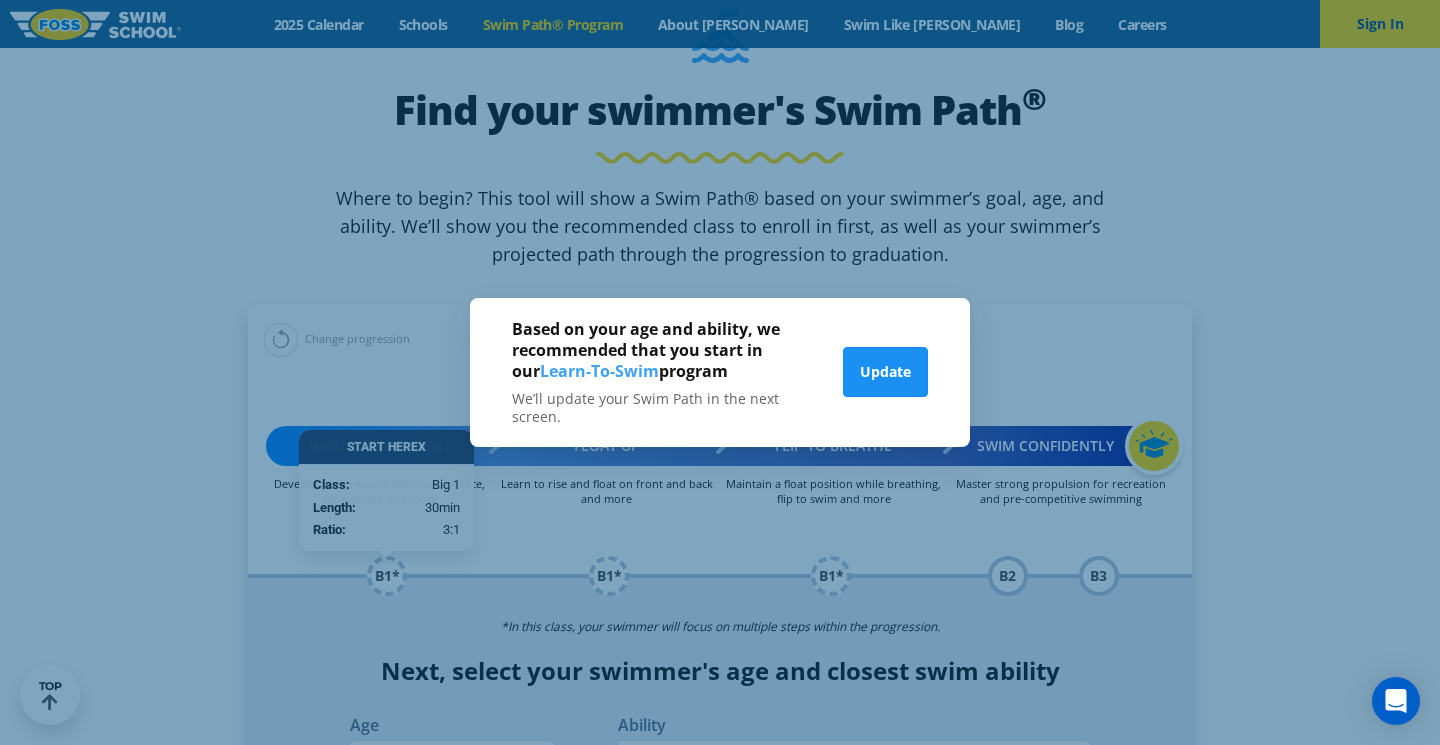 click on "Update" at bounding box center [885, 372] 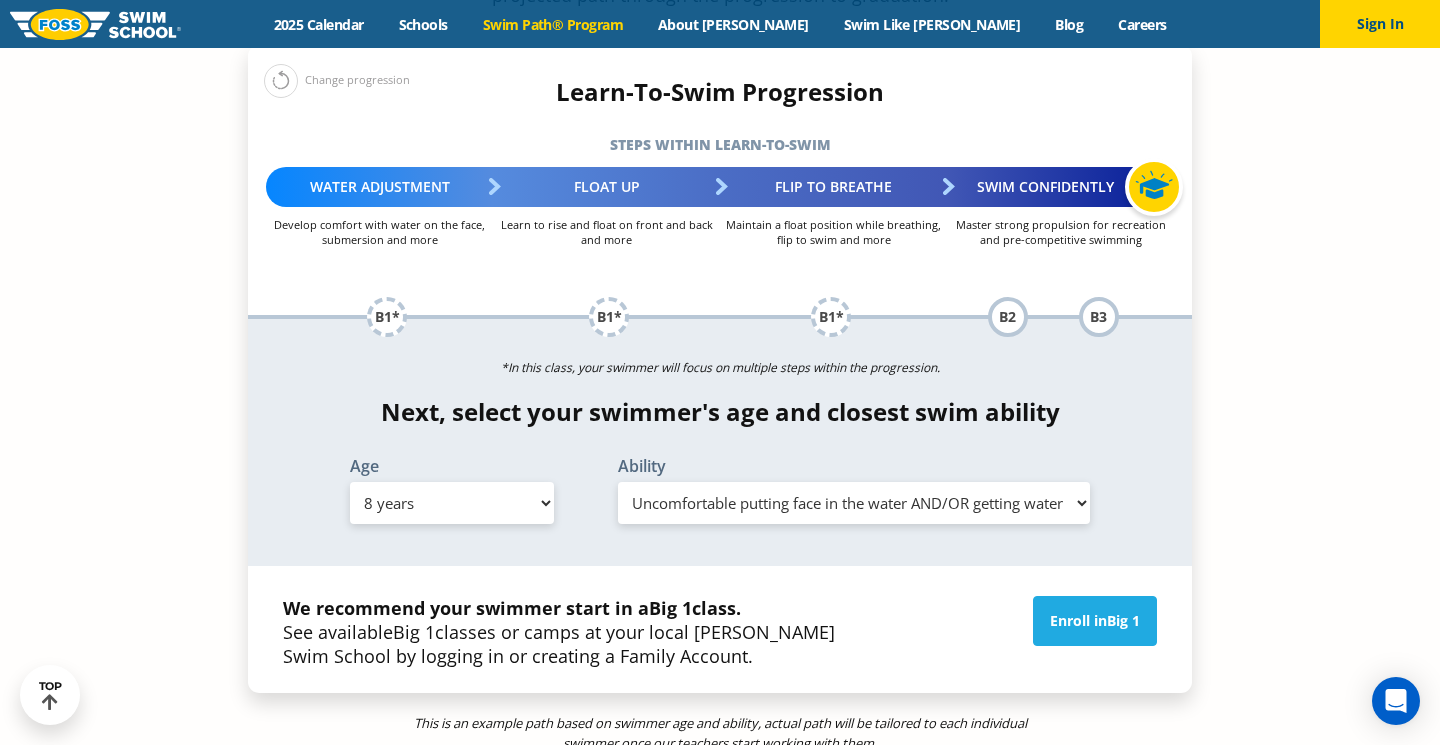 scroll, scrollTop: 2121, scrollLeft: 0, axis: vertical 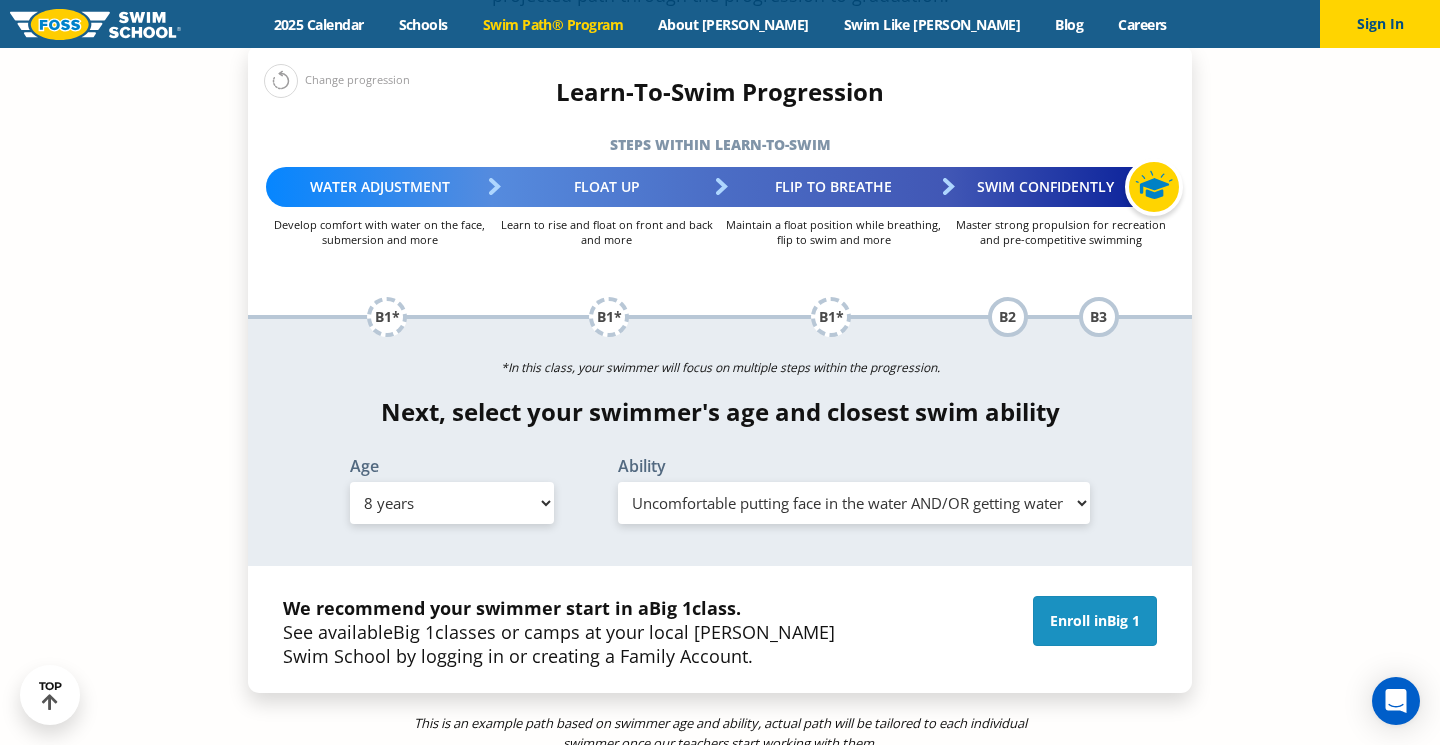 click on "Enroll in  Big 1" at bounding box center (1095, 621) 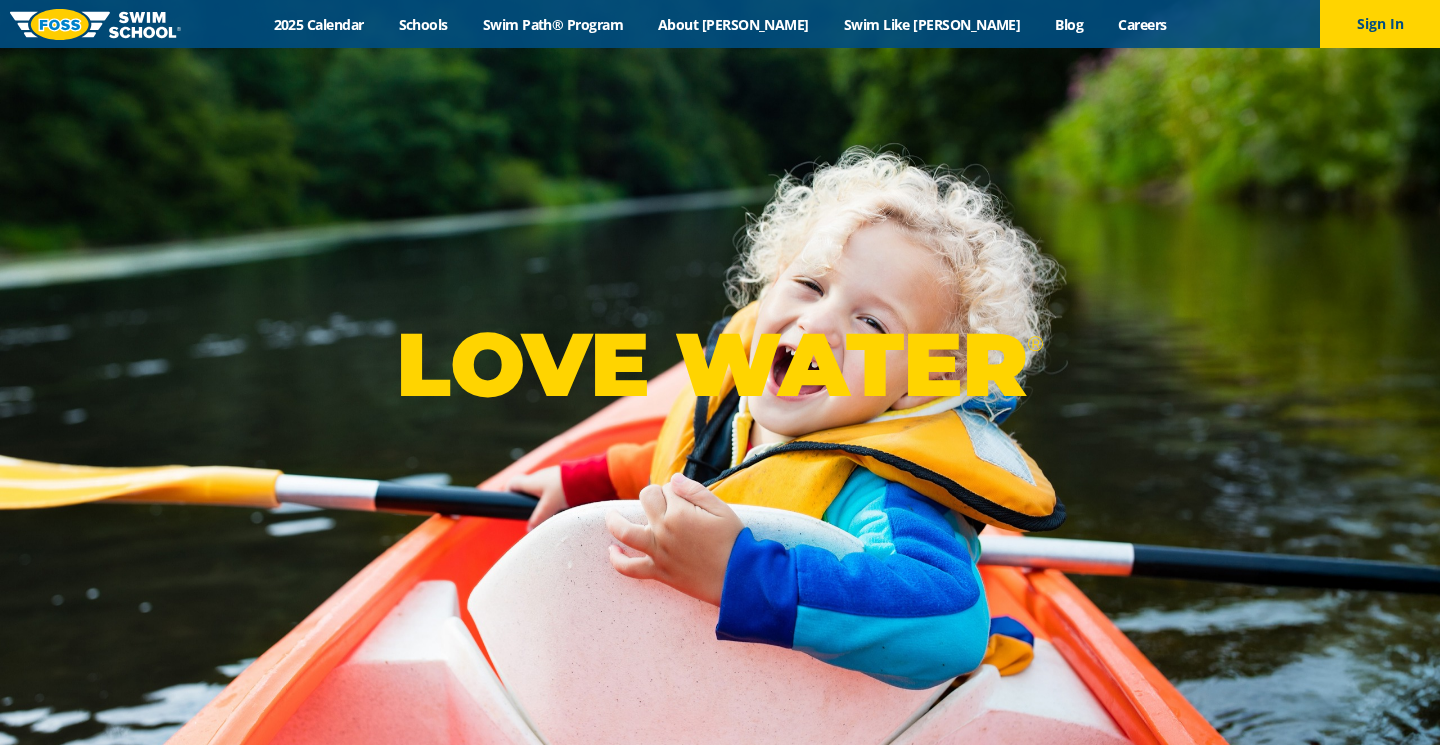 scroll, scrollTop: 0, scrollLeft: 0, axis: both 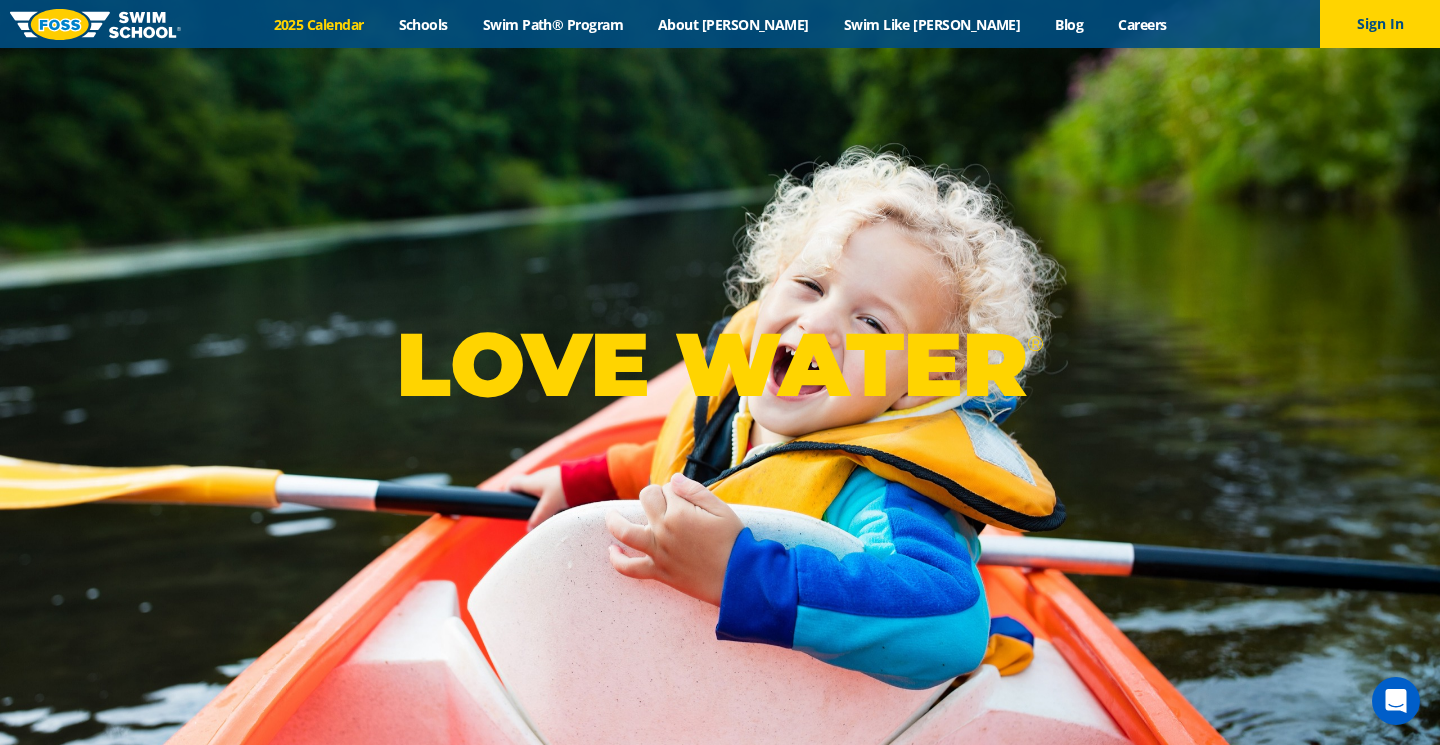click on "2025 Calendar" at bounding box center [318, 24] 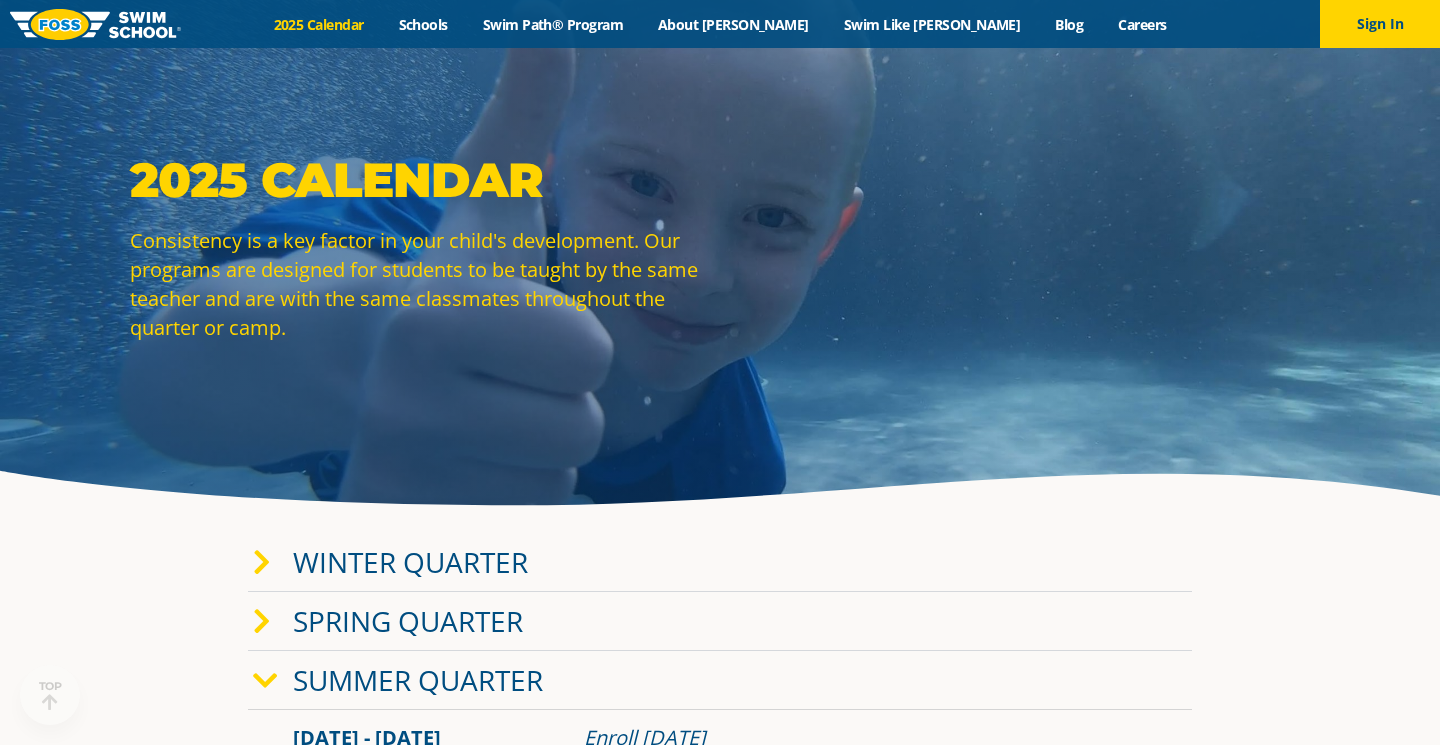 scroll, scrollTop: 225, scrollLeft: 0, axis: vertical 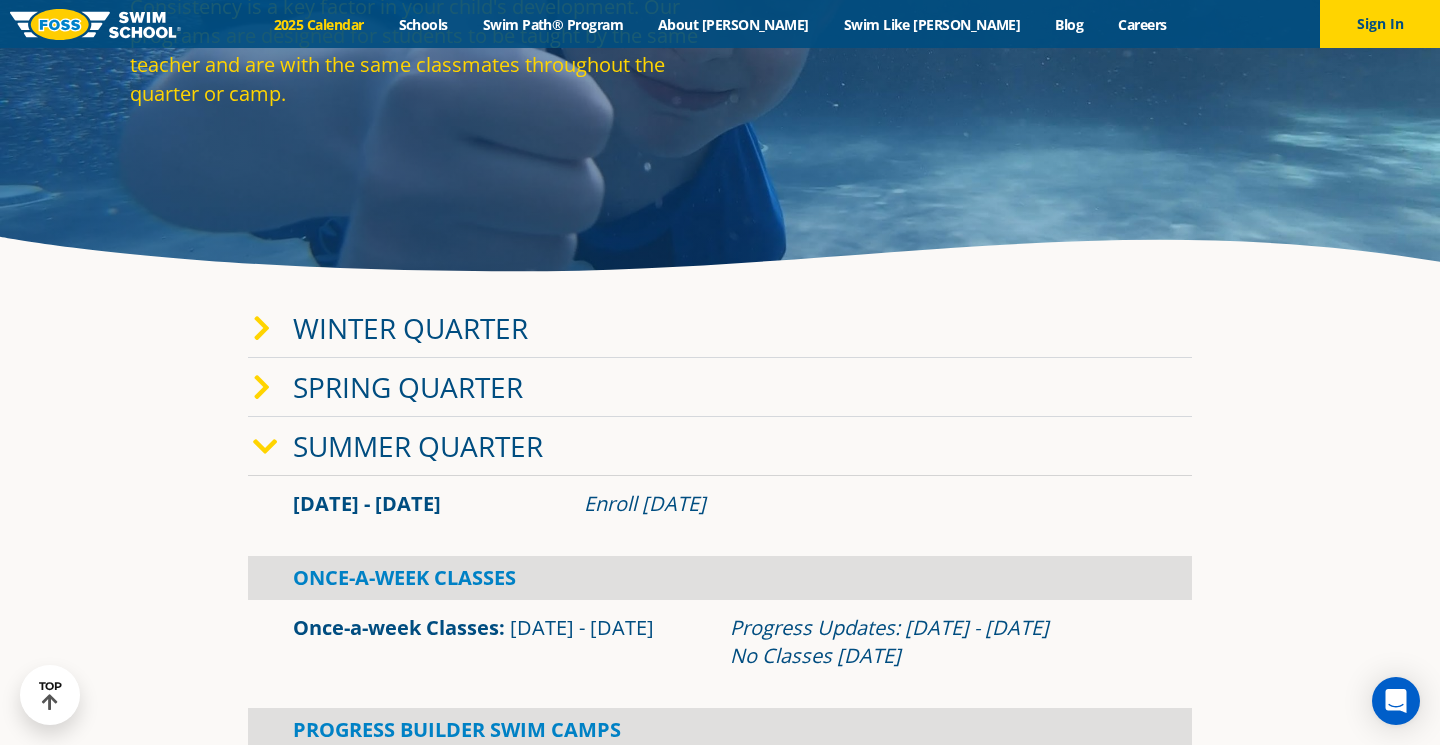 click on "Summer Quarter" at bounding box center (418, 446) 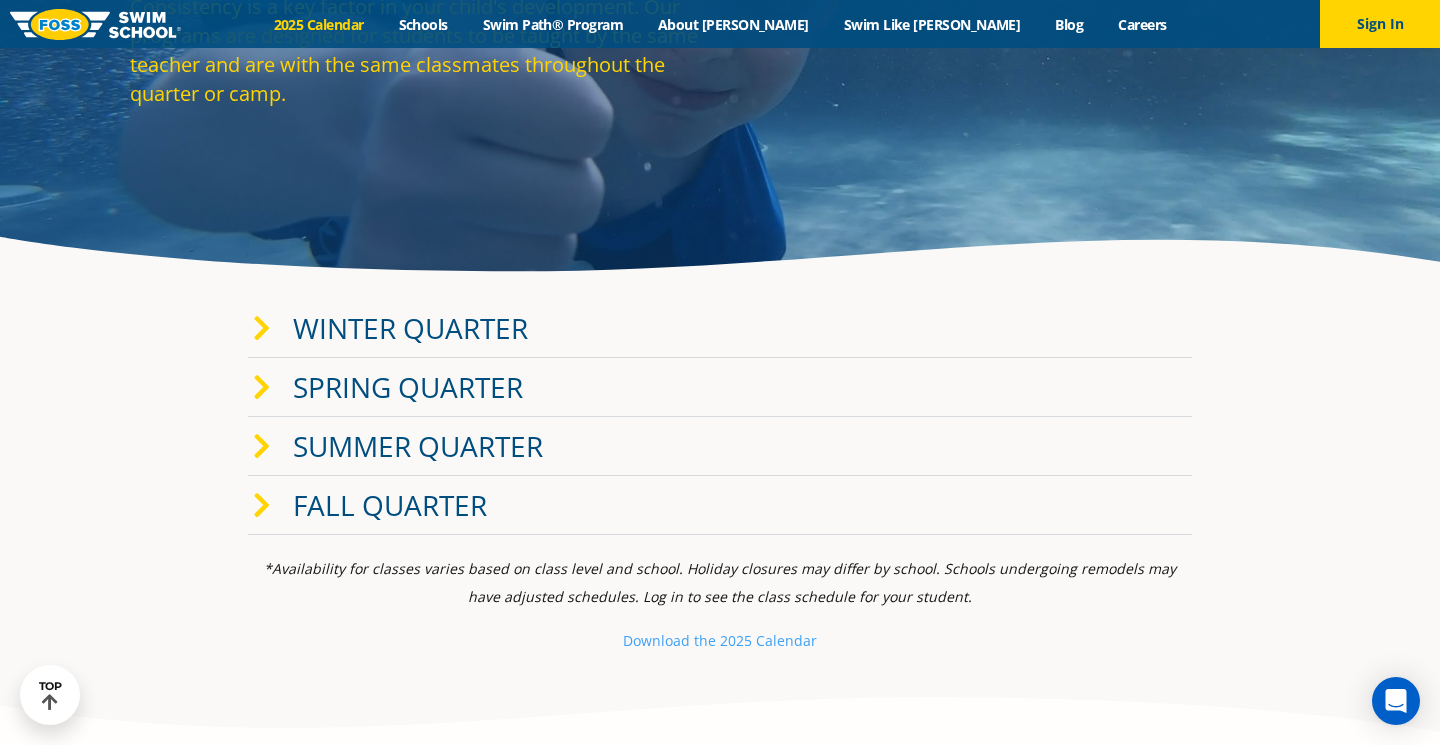 click on "Summer Quarter" at bounding box center [418, 446] 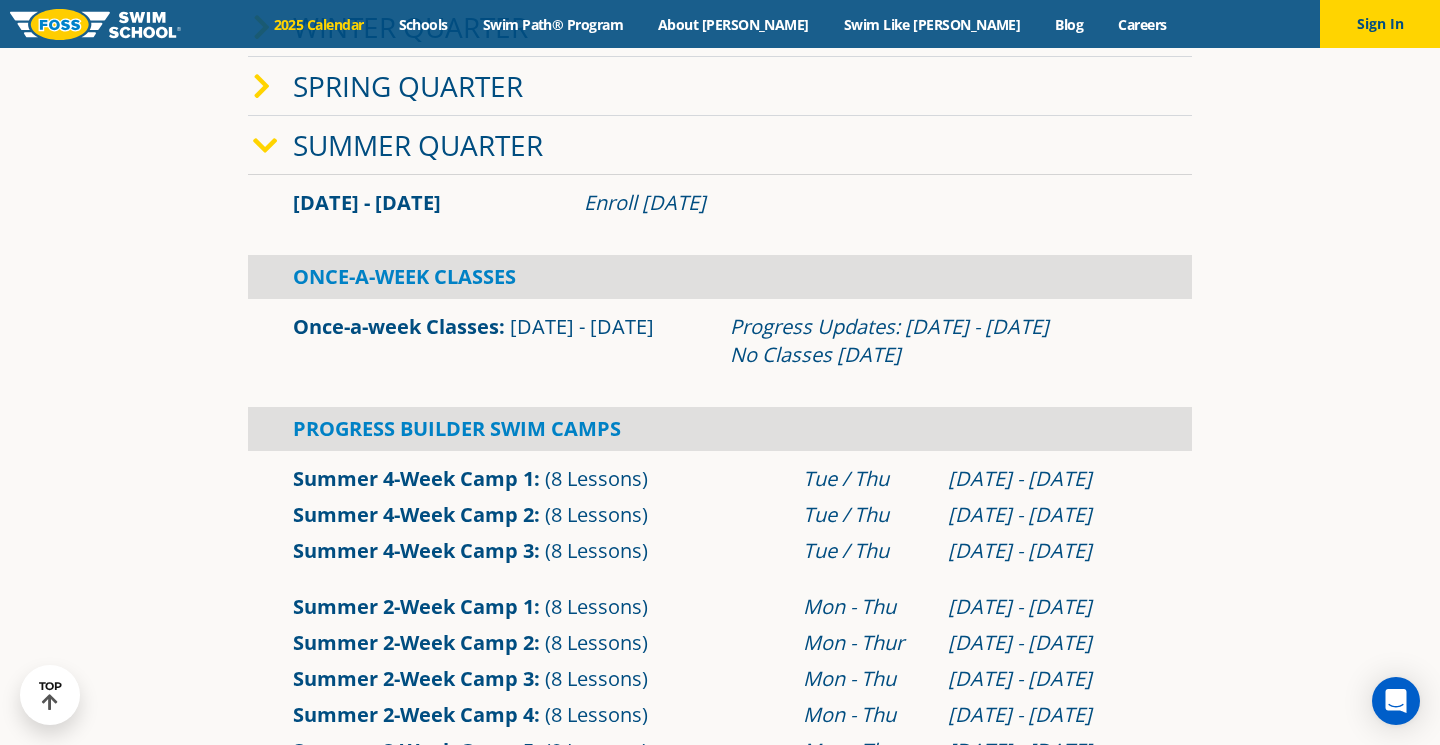scroll, scrollTop: 539, scrollLeft: 0, axis: vertical 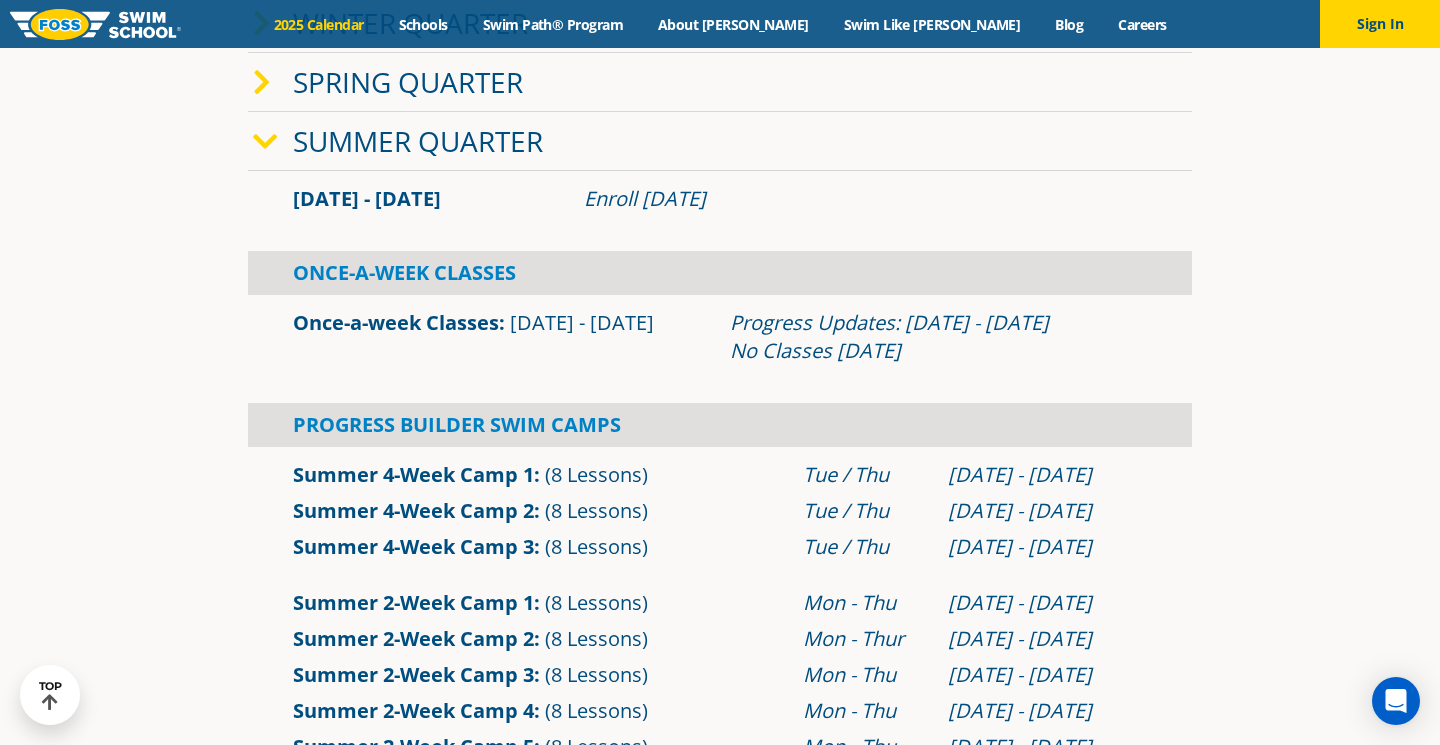 click on "Summer 4-Week Camp 3" at bounding box center (413, 546) 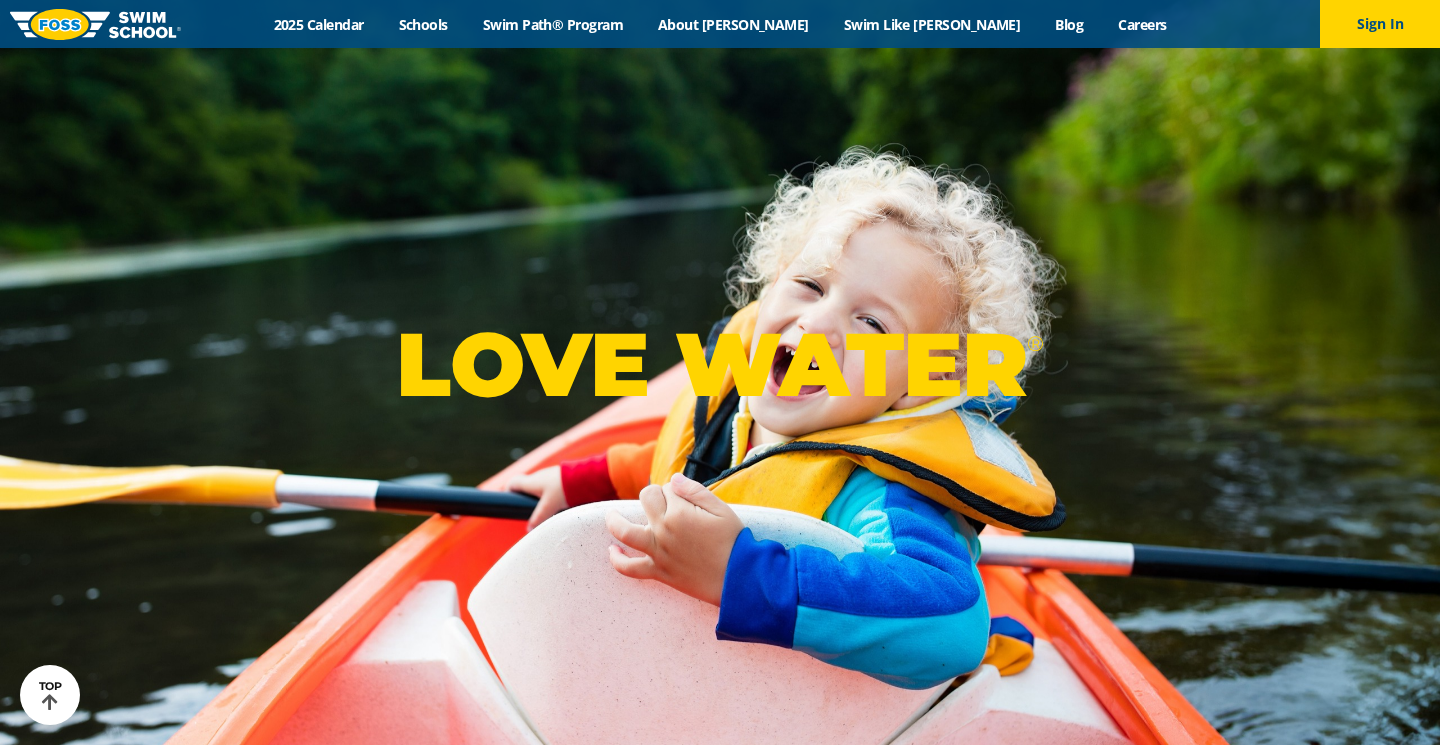 scroll, scrollTop: 958, scrollLeft: 0, axis: vertical 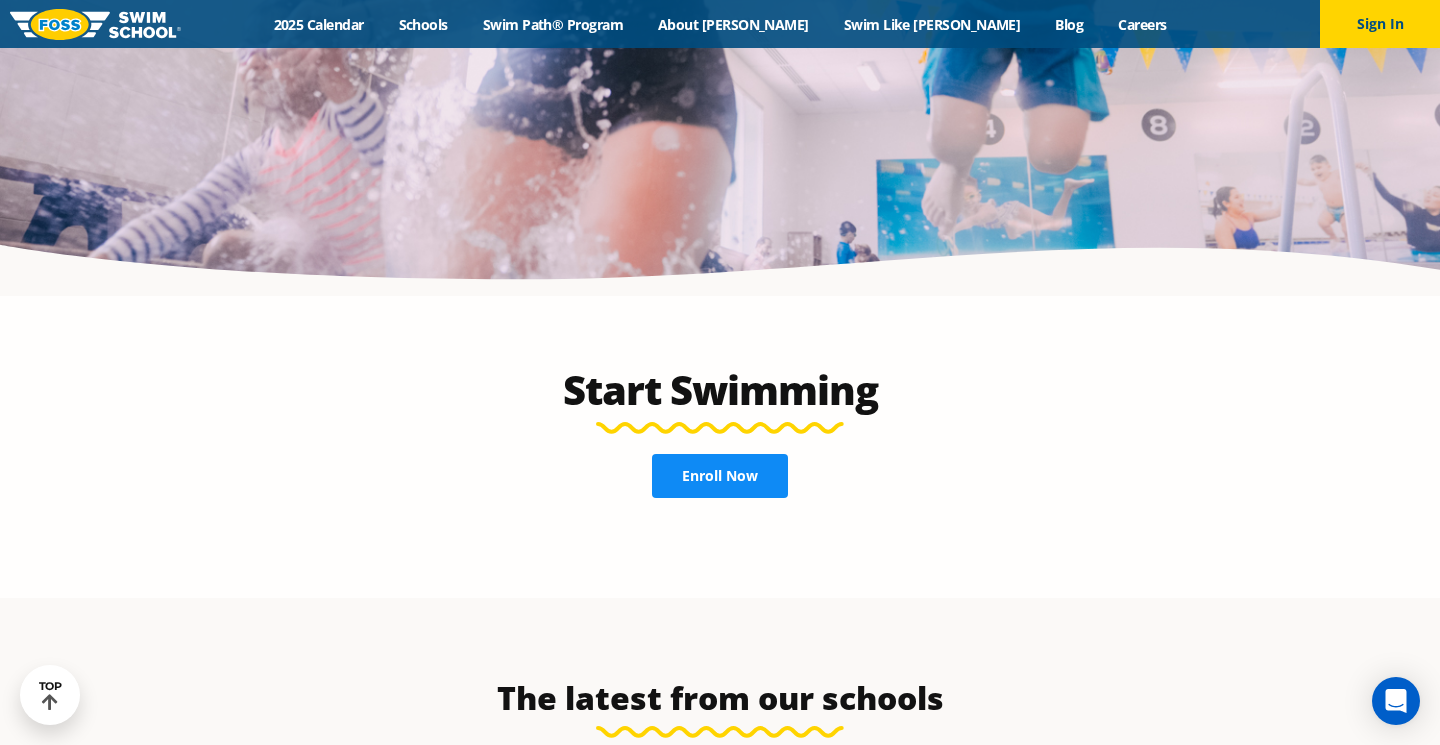 click on "Enroll Now" at bounding box center (720, 476) 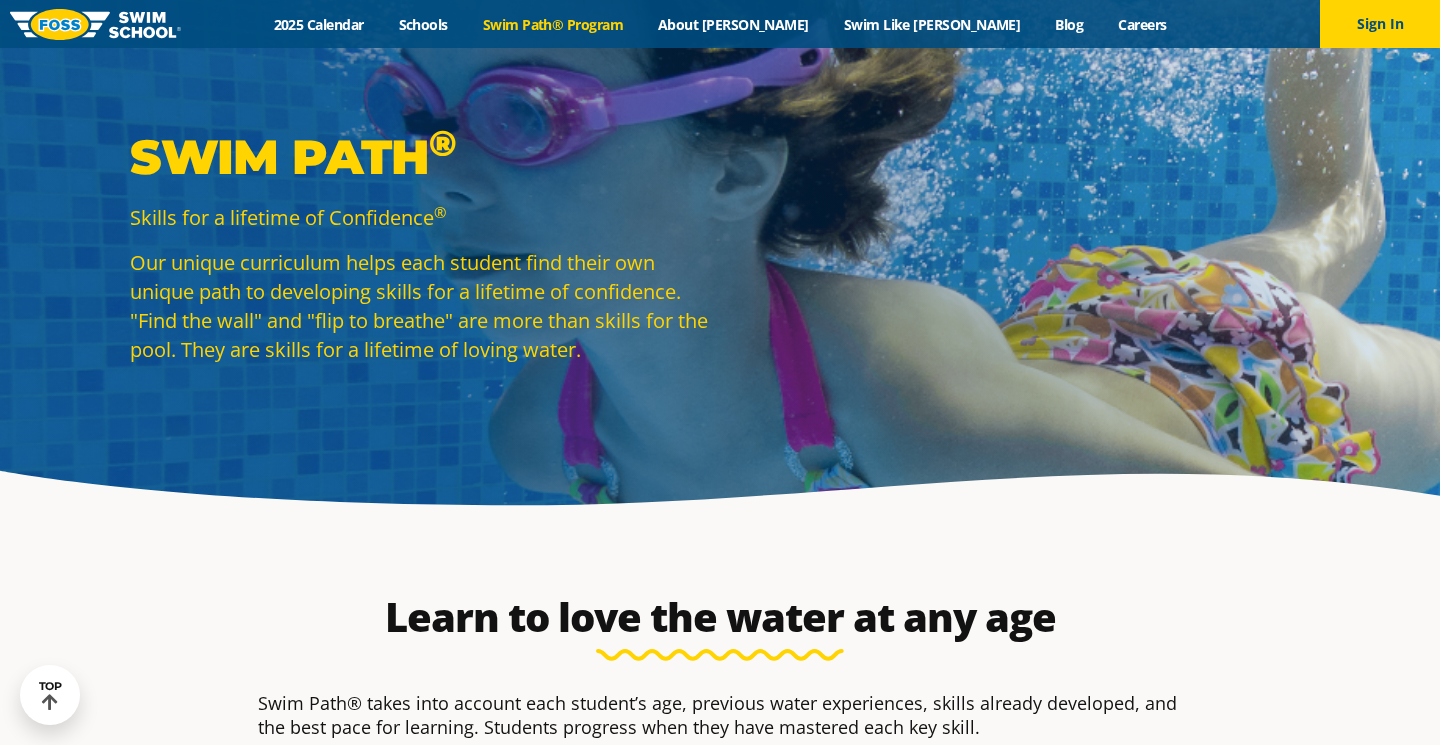 scroll, scrollTop: 954, scrollLeft: 0, axis: vertical 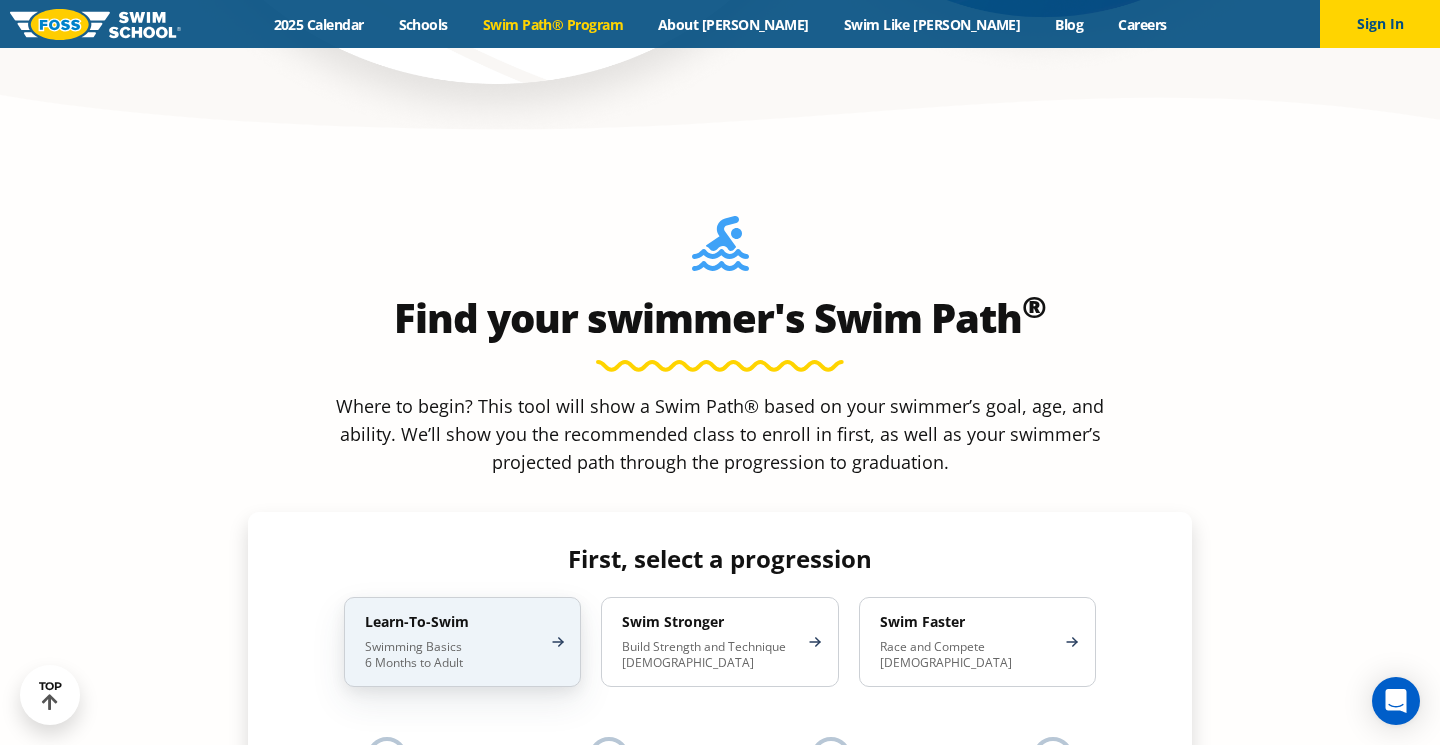 click on "Learn-To-Swim Swimming Basics 6 Months to Adult" at bounding box center (462, 642) 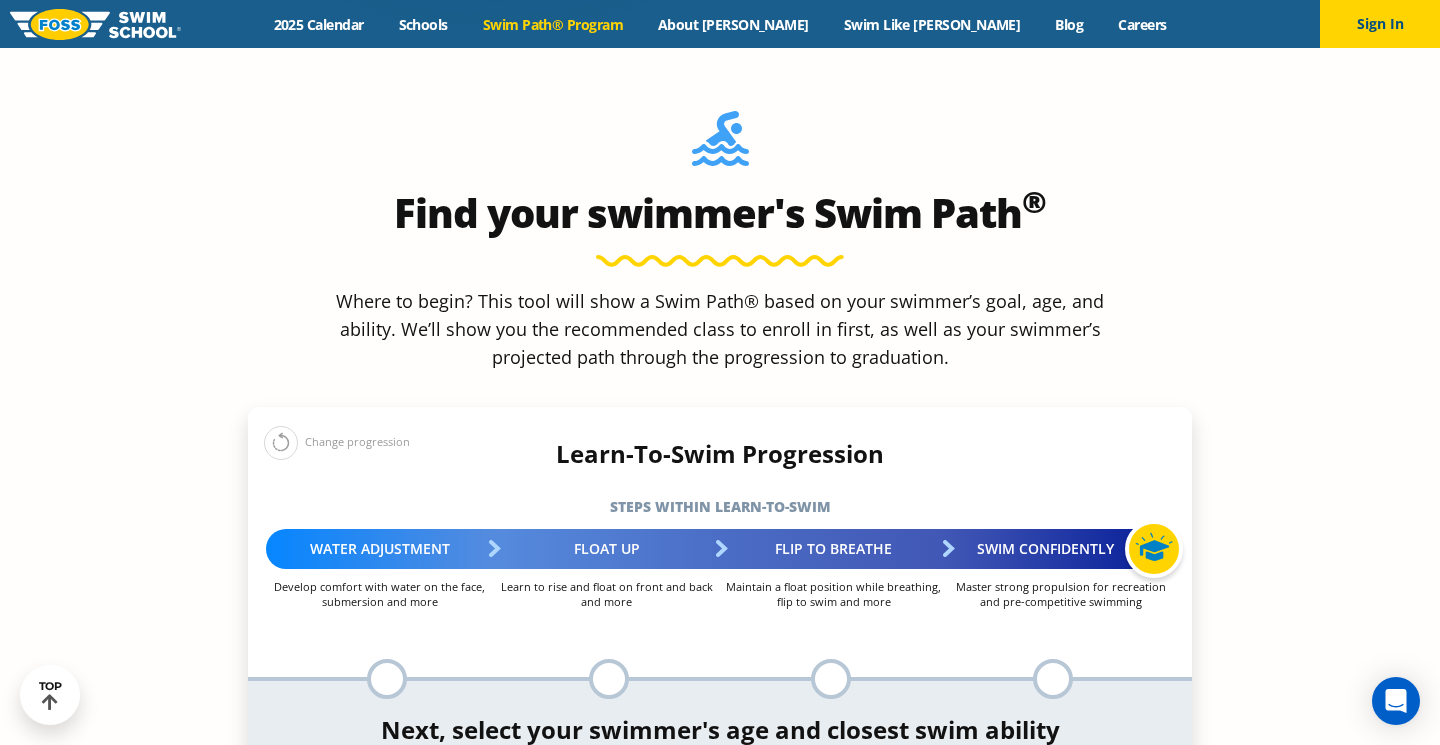 scroll, scrollTop: 1768, scrollLeft: 0, axis: vertical 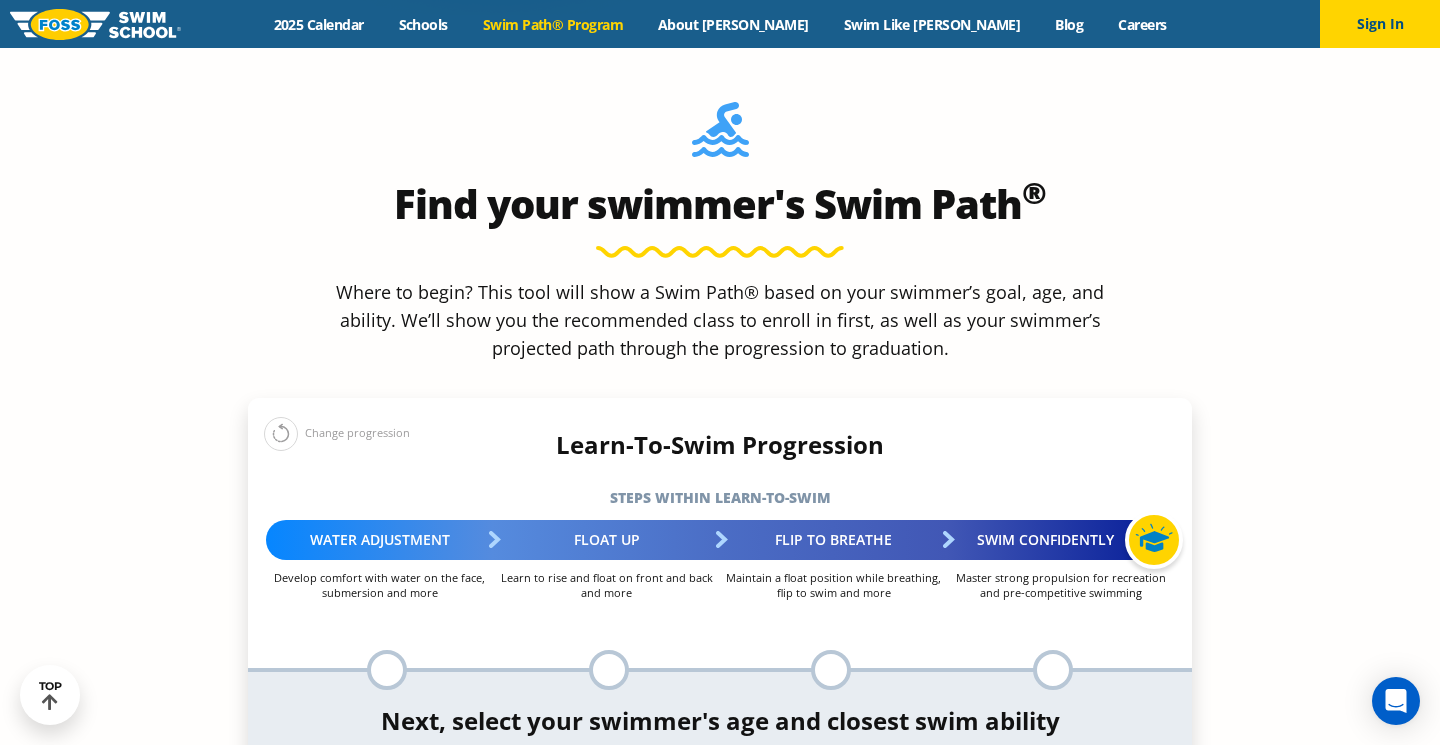 select on "8-years" 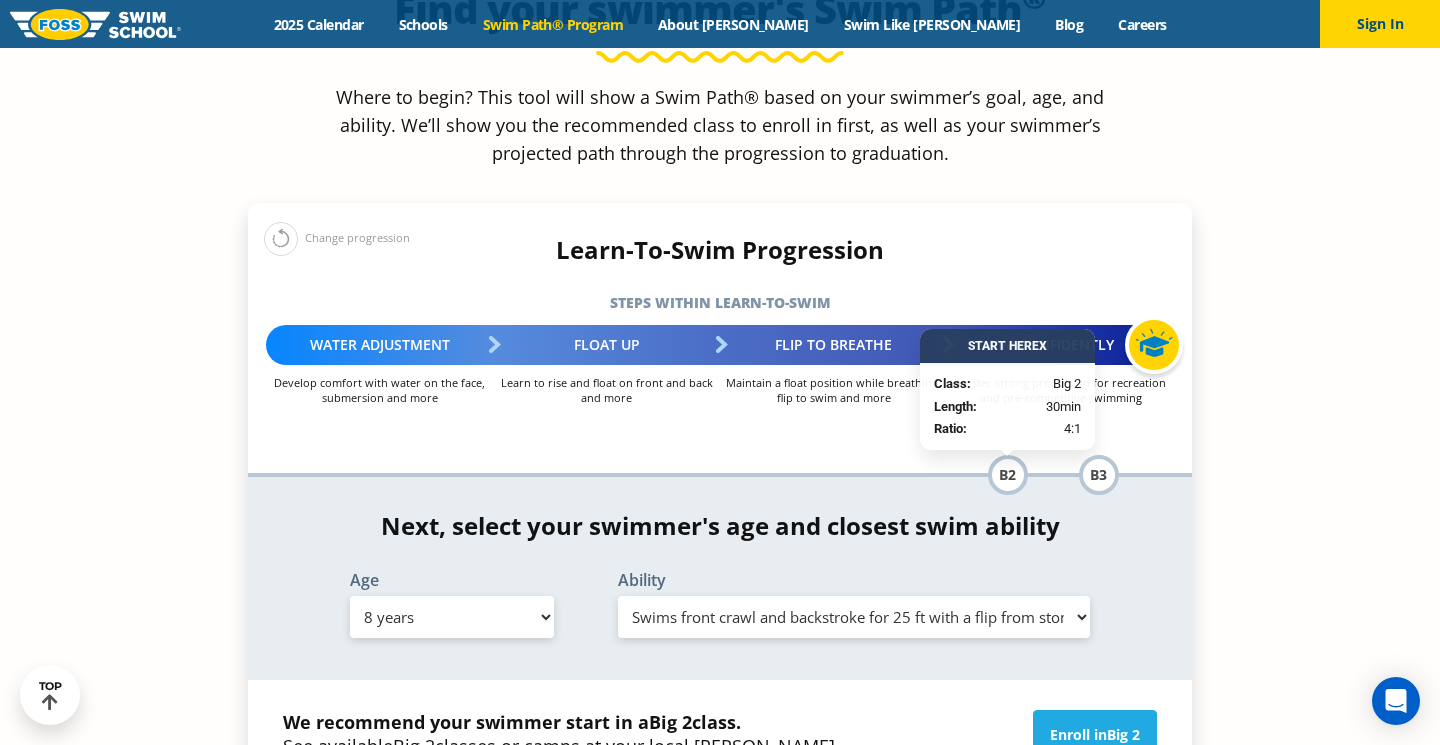 scroll, scrollTop: 1967, scrollLeft: 0, axis: vertical 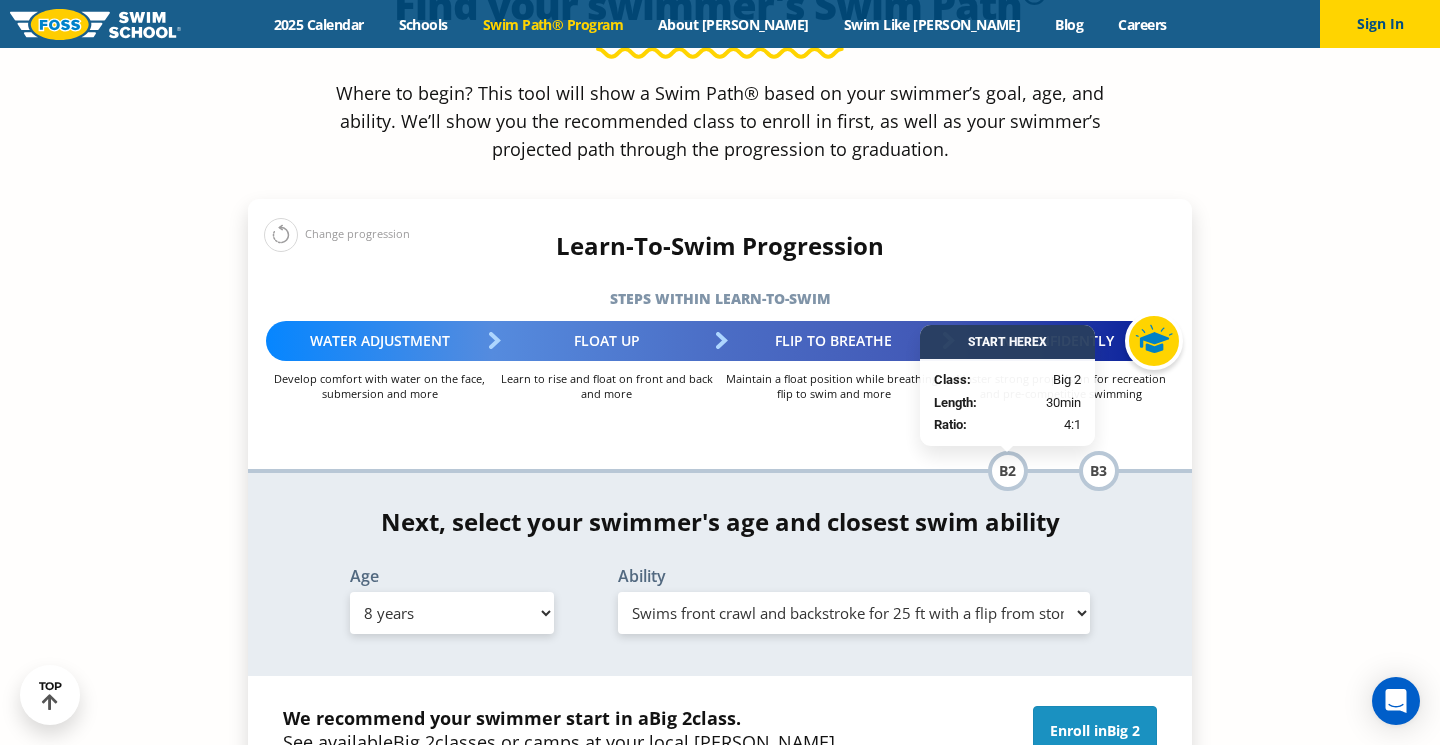 click on "Enroll in  Big 2" at bounding box center [1095, 731] 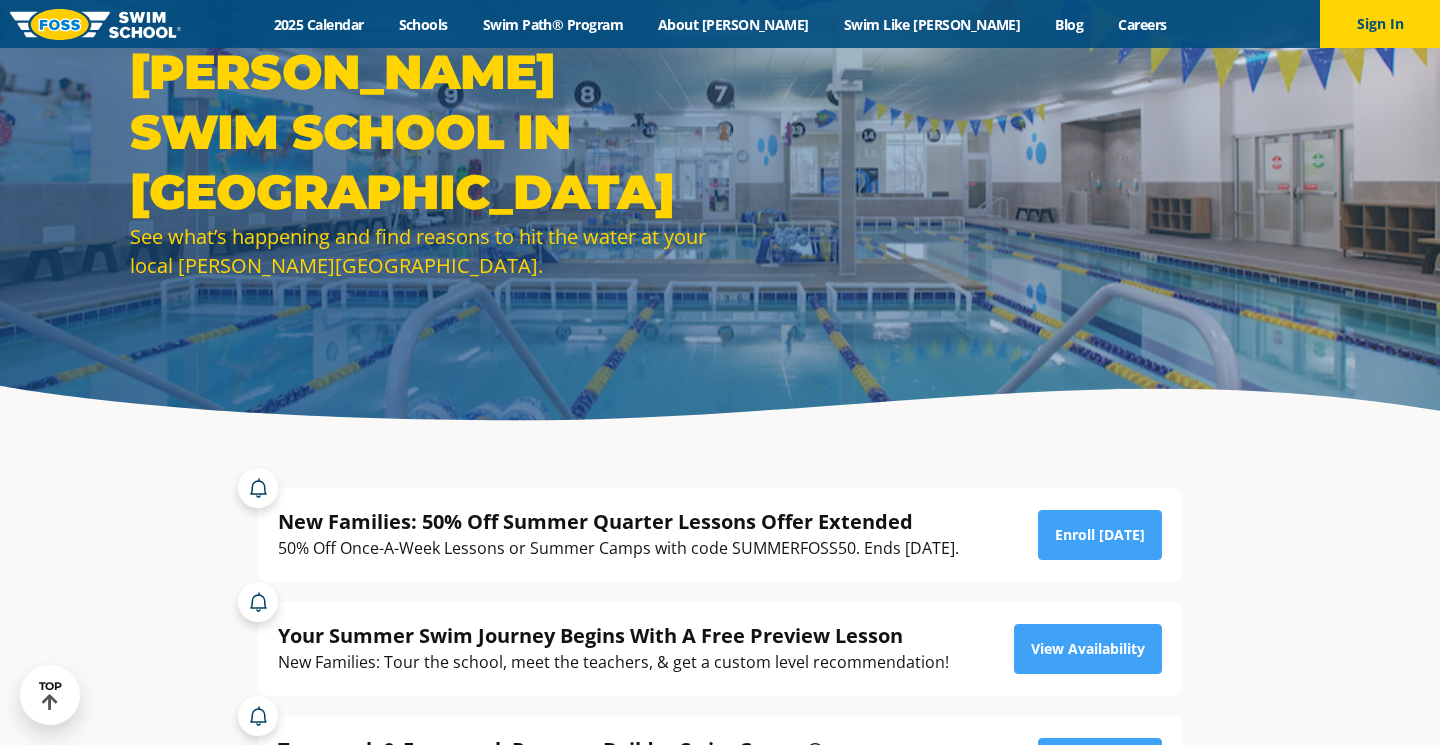 scroll, scrollTop: 0, scrollLeft: 0, axis: both 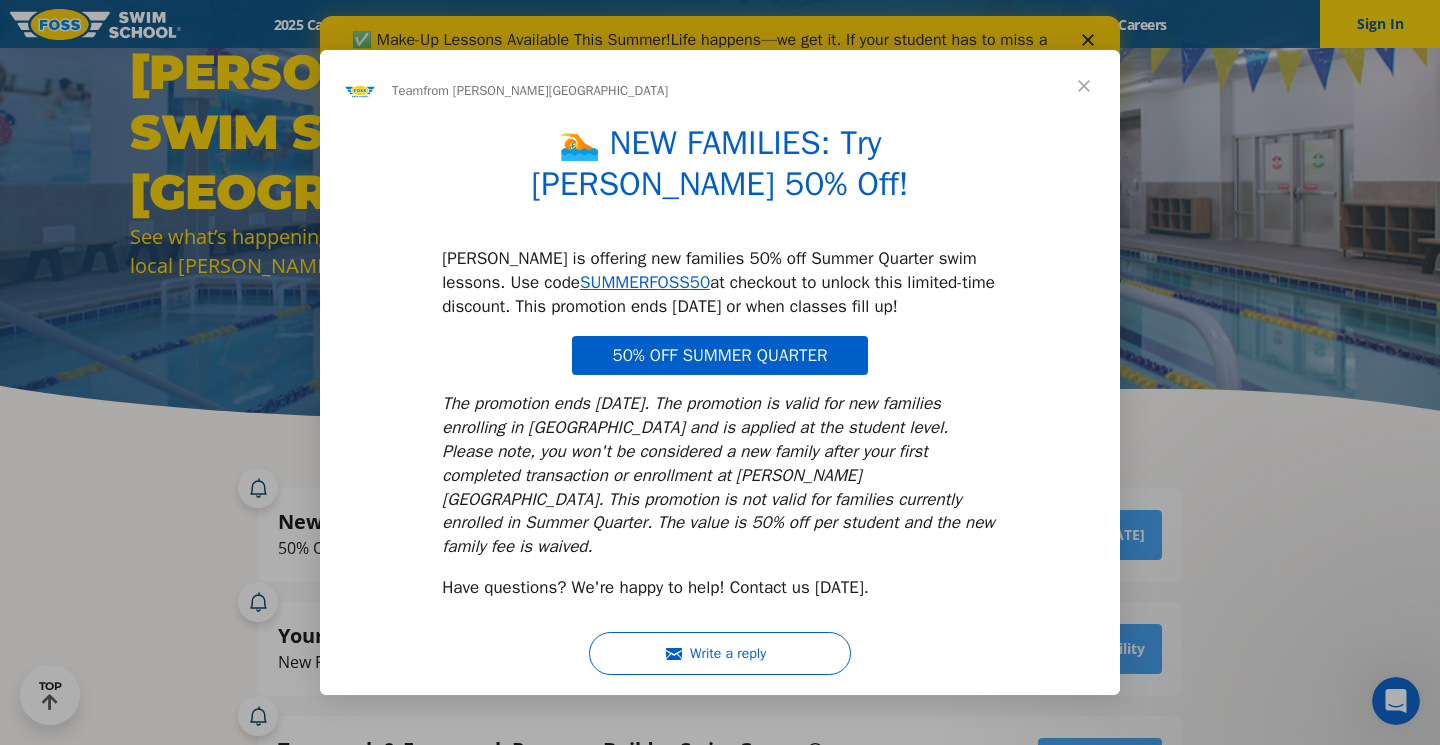 click at bounding box center [720, 372] 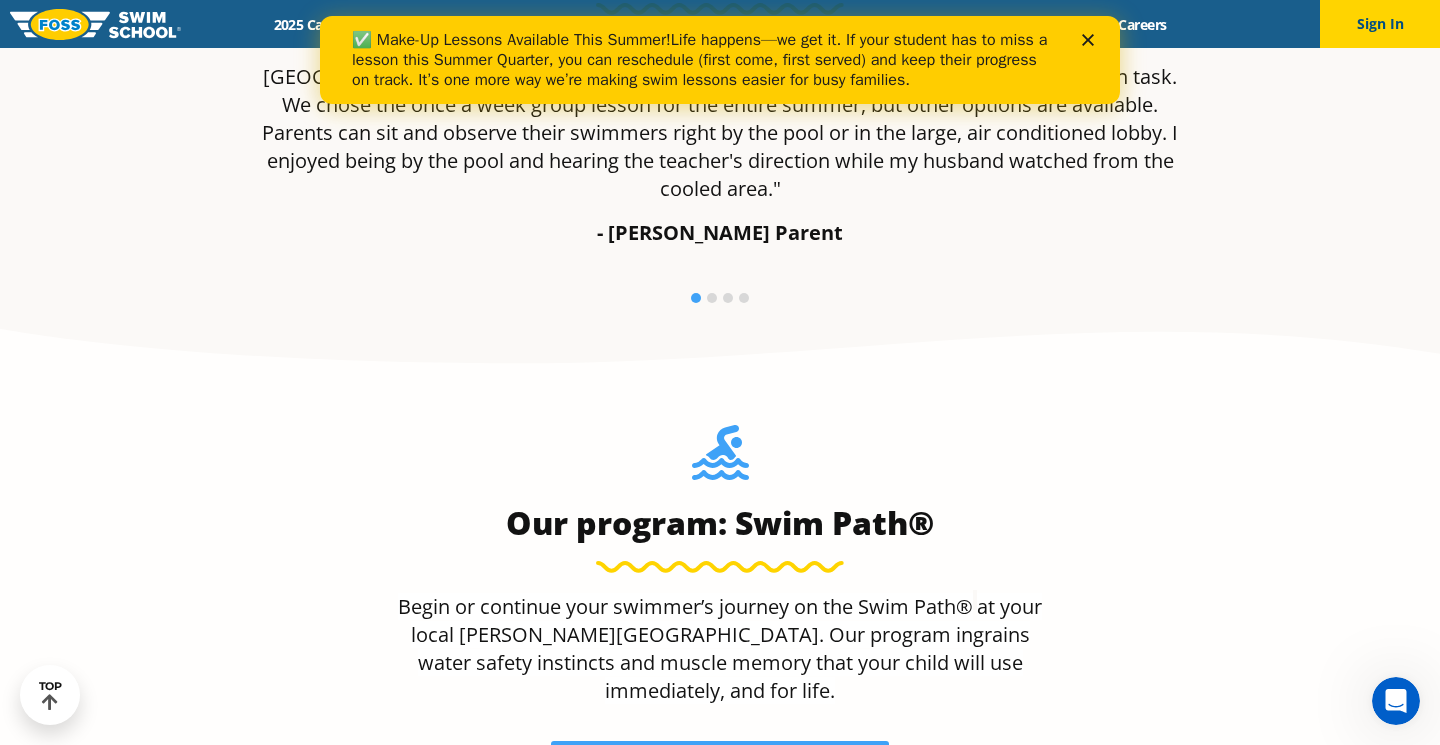 scroll, scrollTop: 1526, scrollLeft: 0, axis: vertical 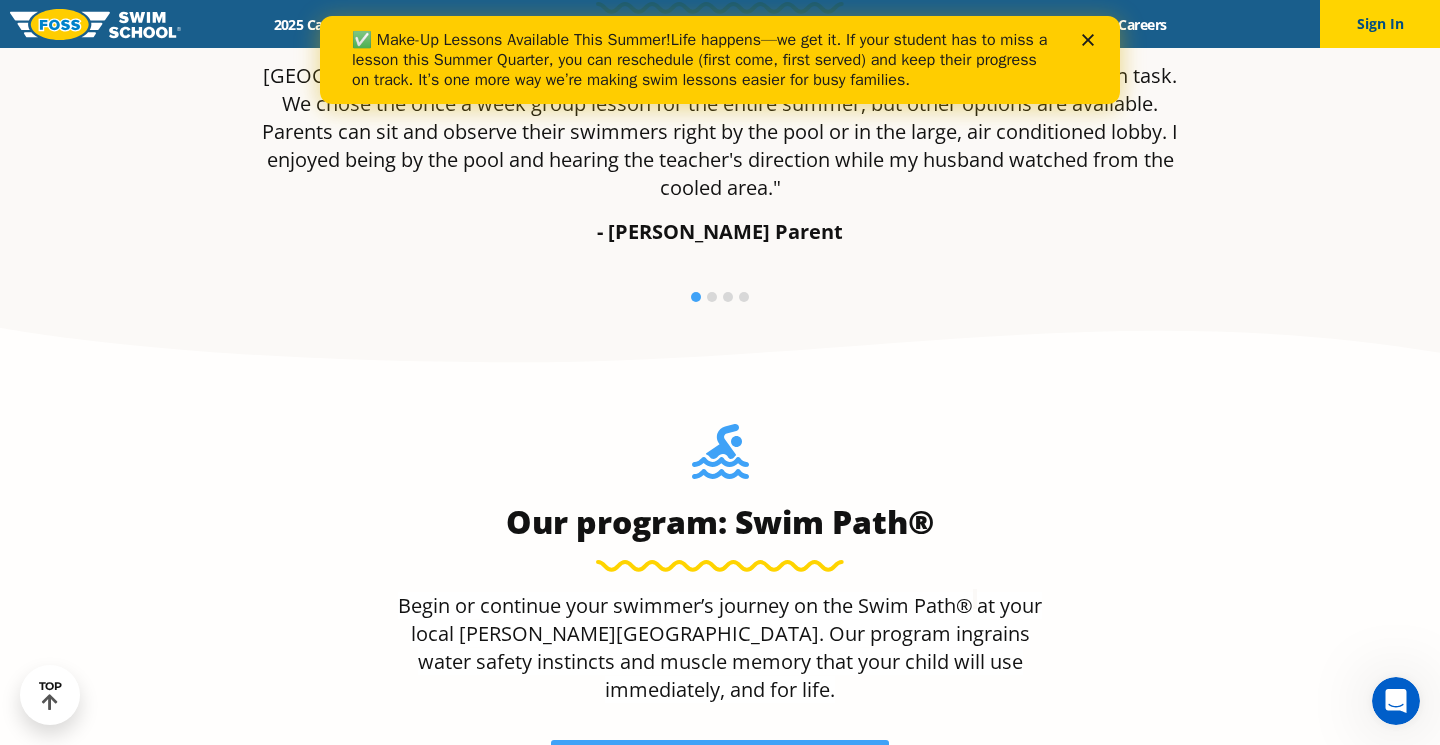 click on "Our program: Swim Path®" at bounding box center [720, 522] 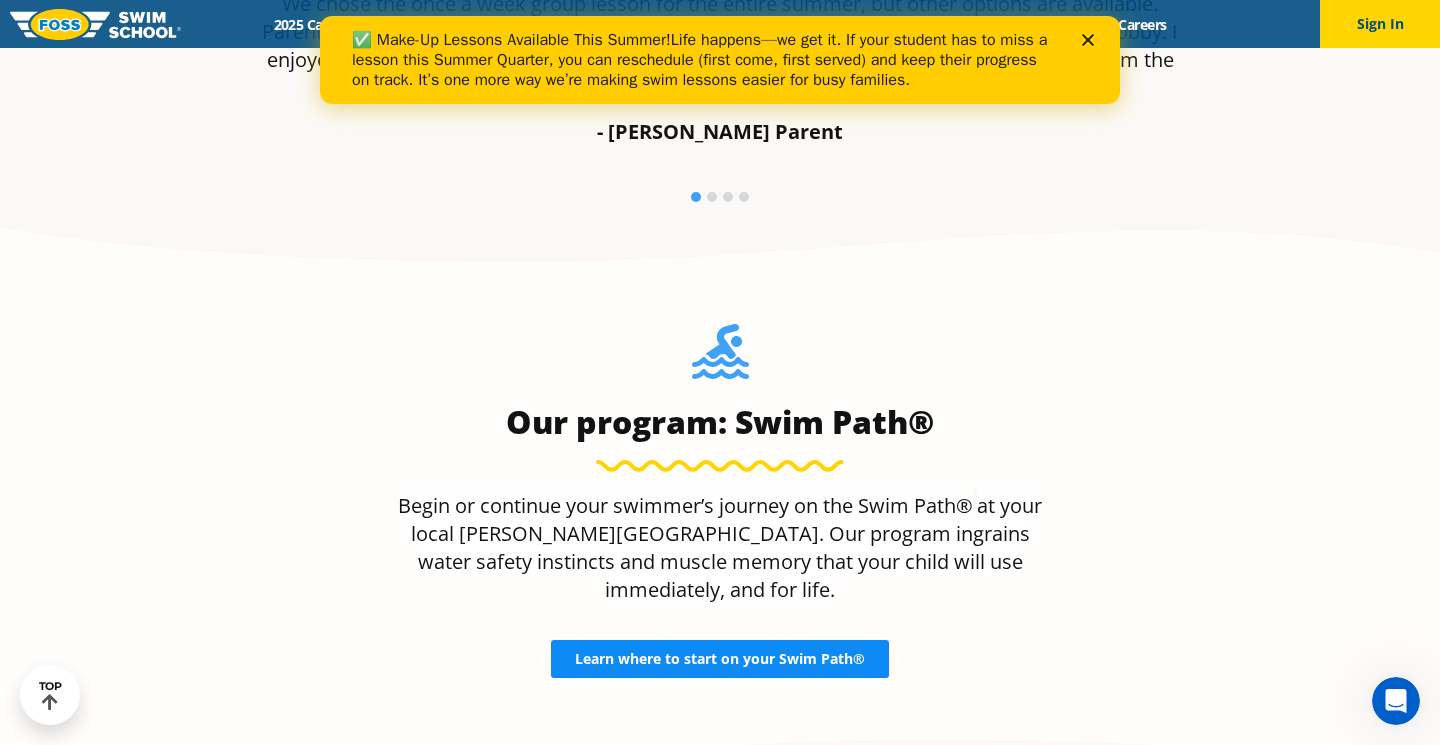 click on "Learn where to start on your Swim Path®" at bounding box center [720, 659] 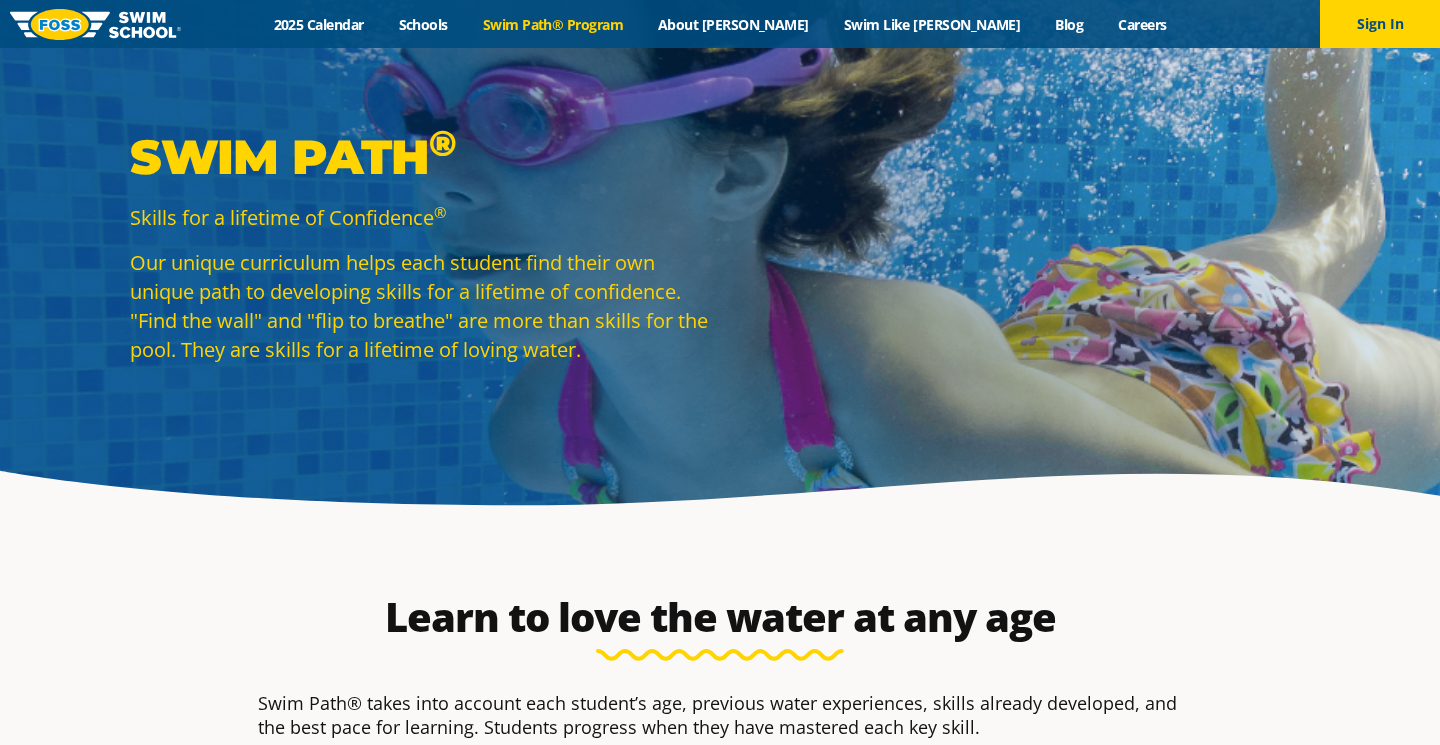scroll, scrollTop: 0, scrollLeft: 0, axis: both 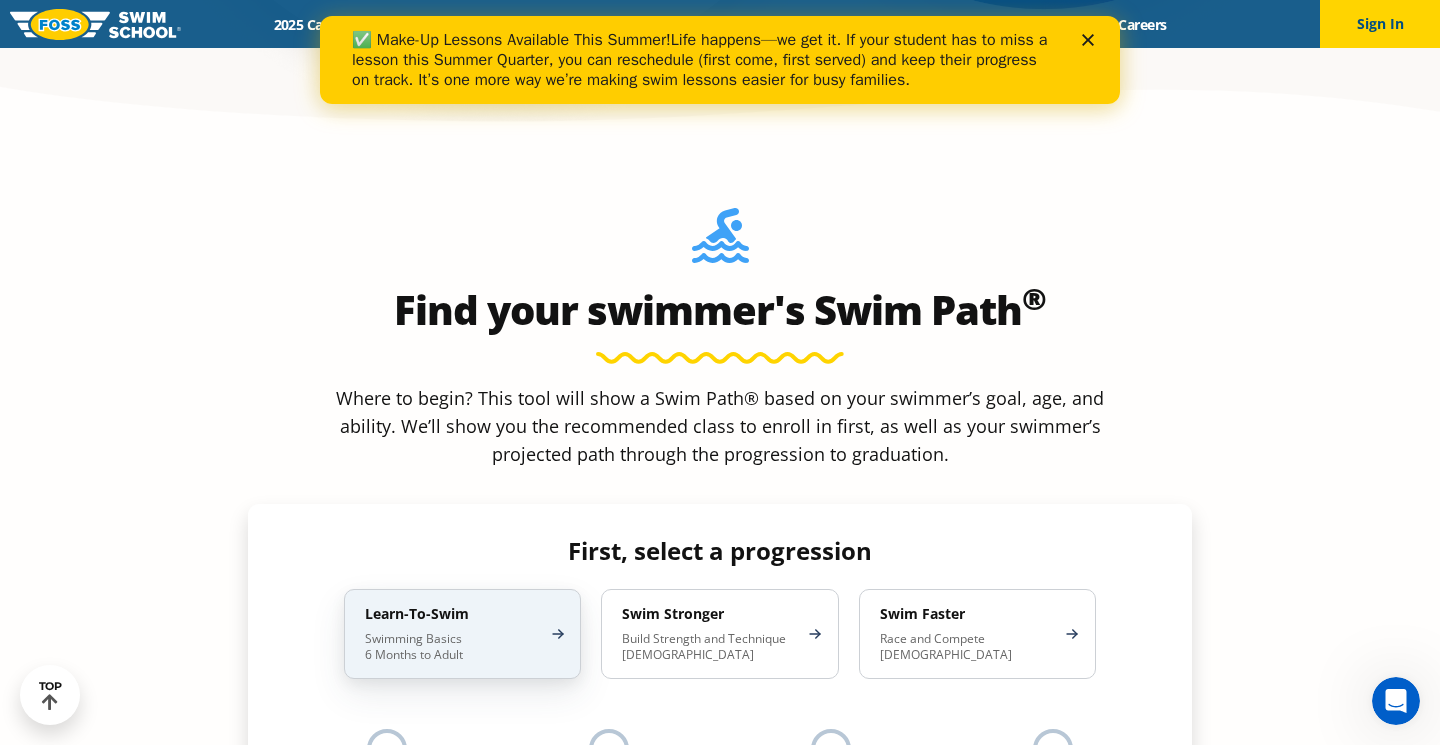 click on "Swimming Basics 6 Months to Adult" at bounding box center [452, 647] 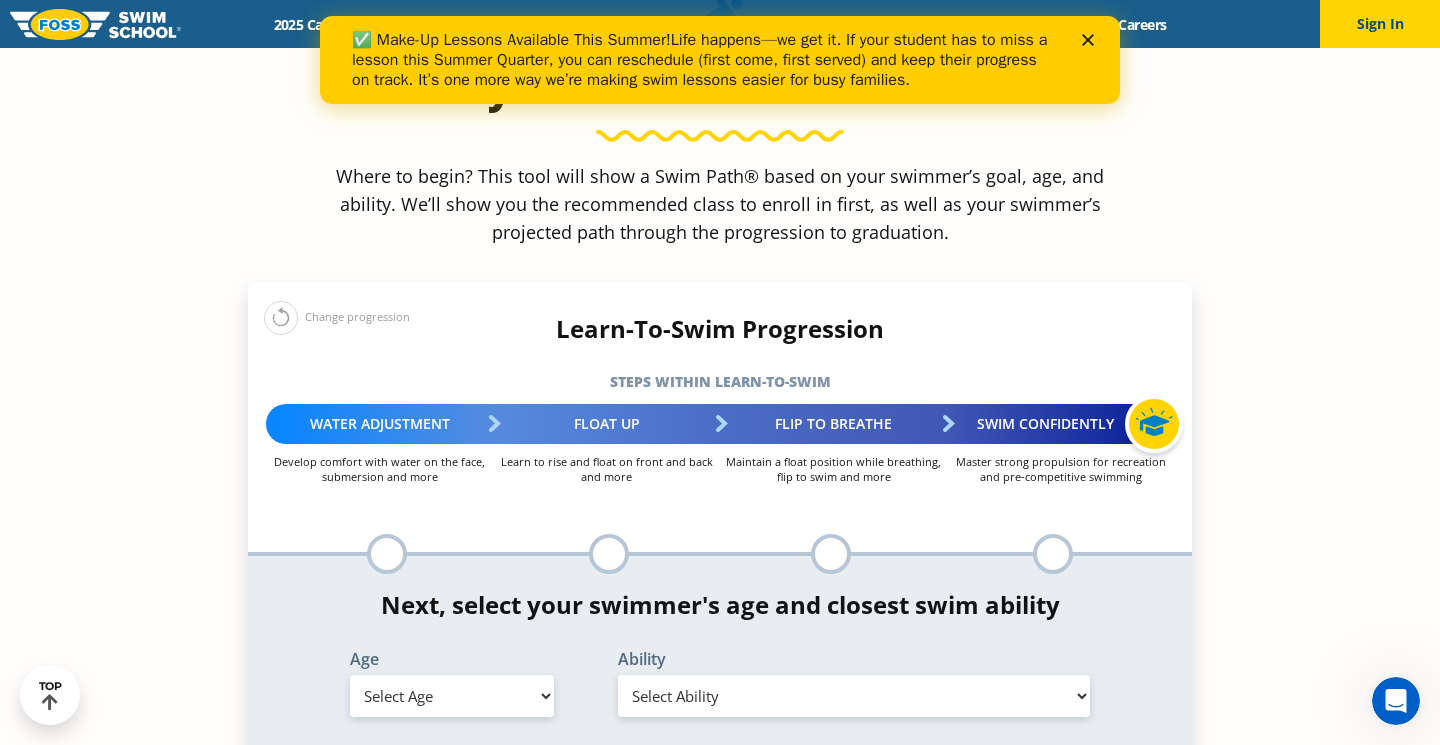 scroll, scrollTop: 1885, scrollLeft: 0, axis: vertical 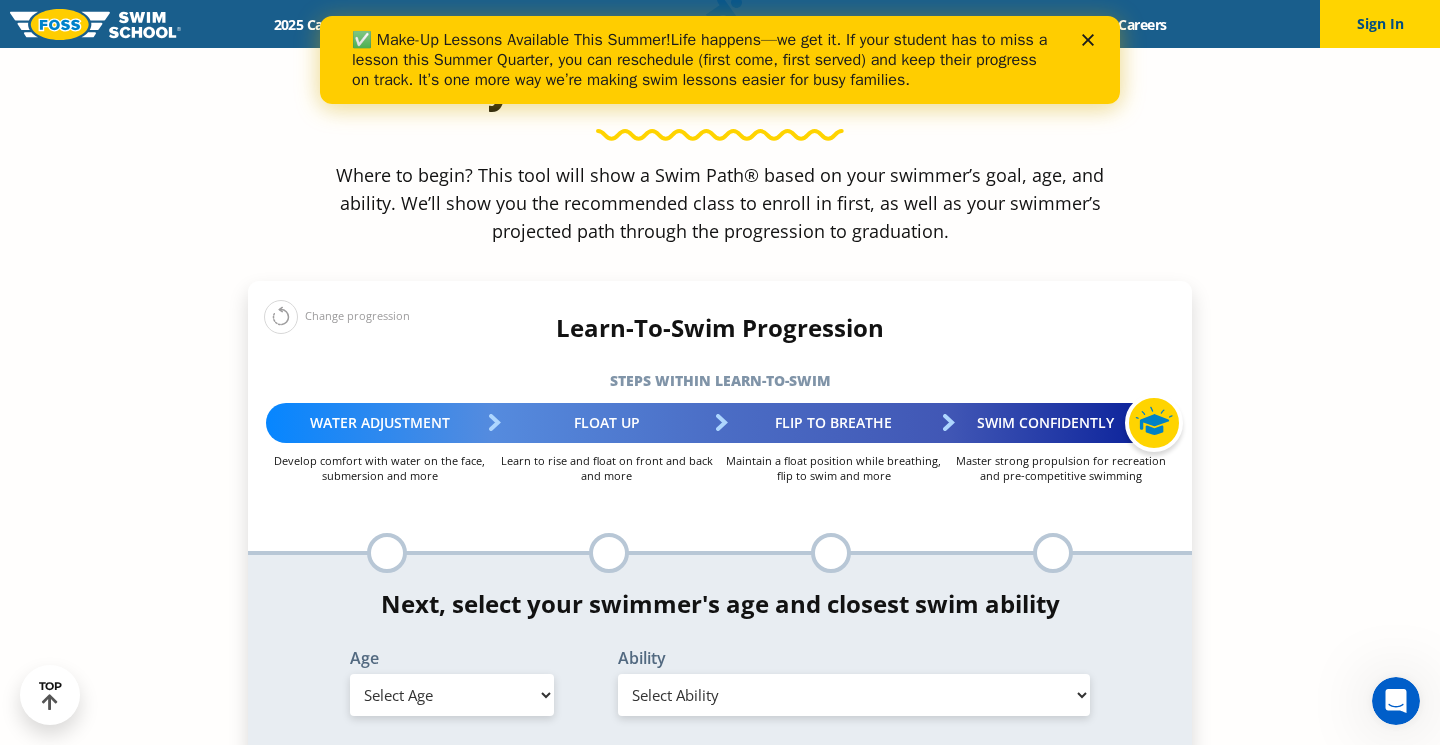select on "8-years" 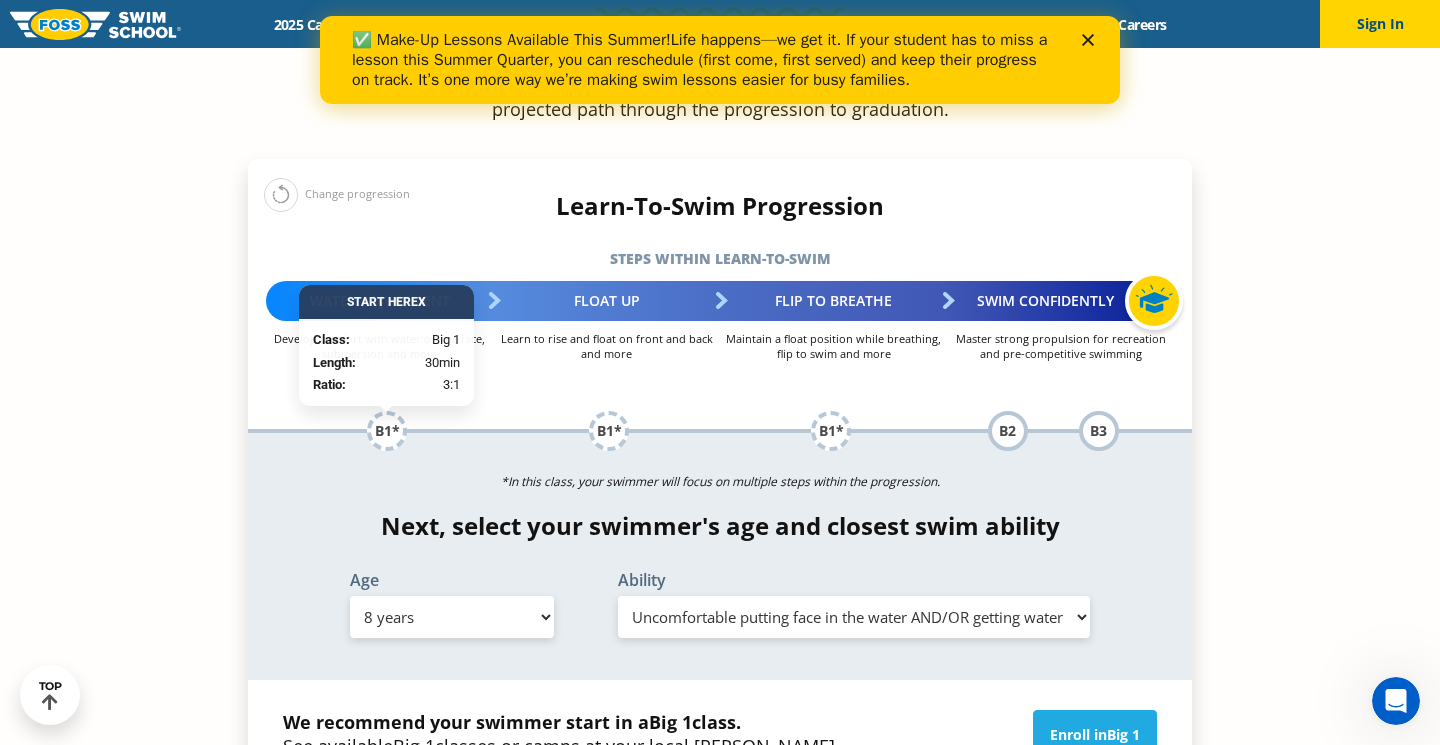 scroll, scrollTop: 2012, scrollLeft: 0, axis: vertical 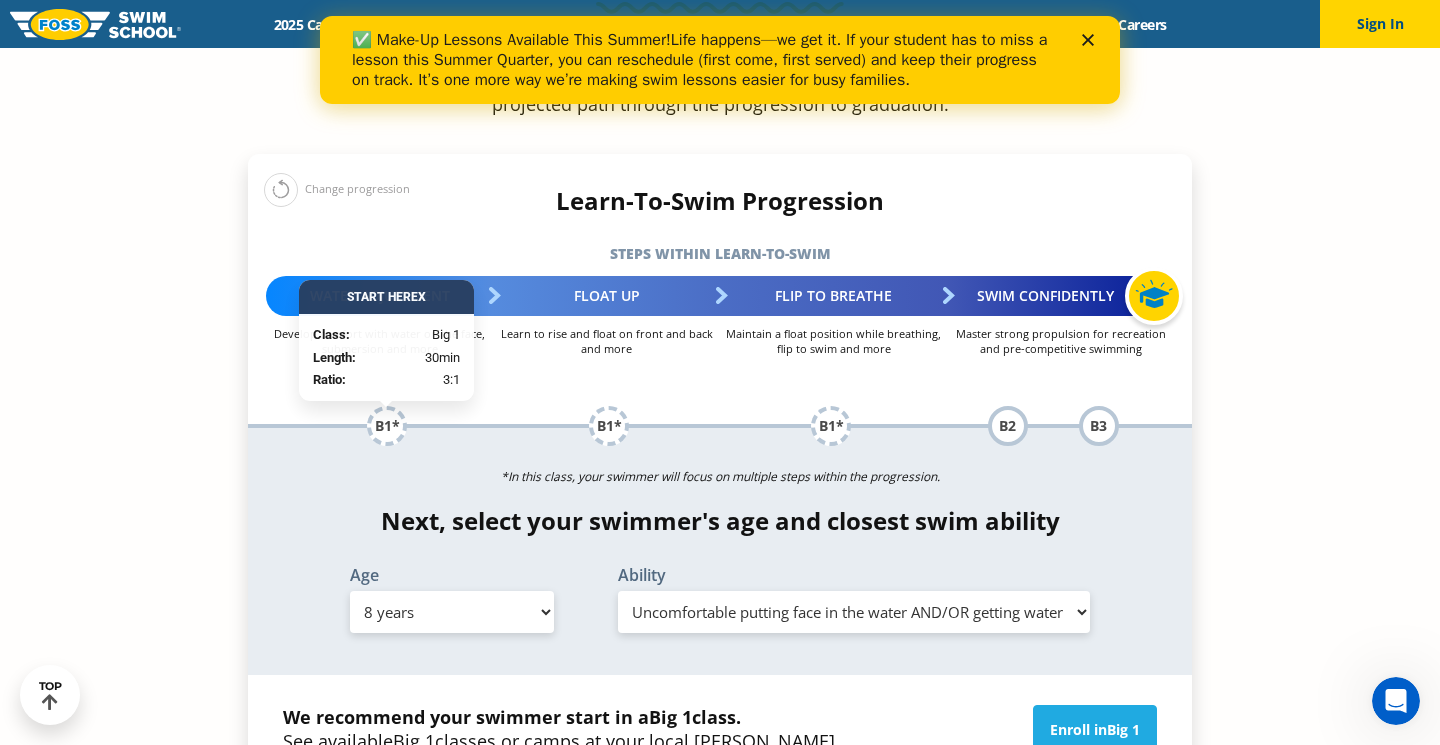 select on "8-years-swims-front-crawl-and-backstroke-for-25-ft-with-a-flip-from-stomach-to-back-to-breathe" 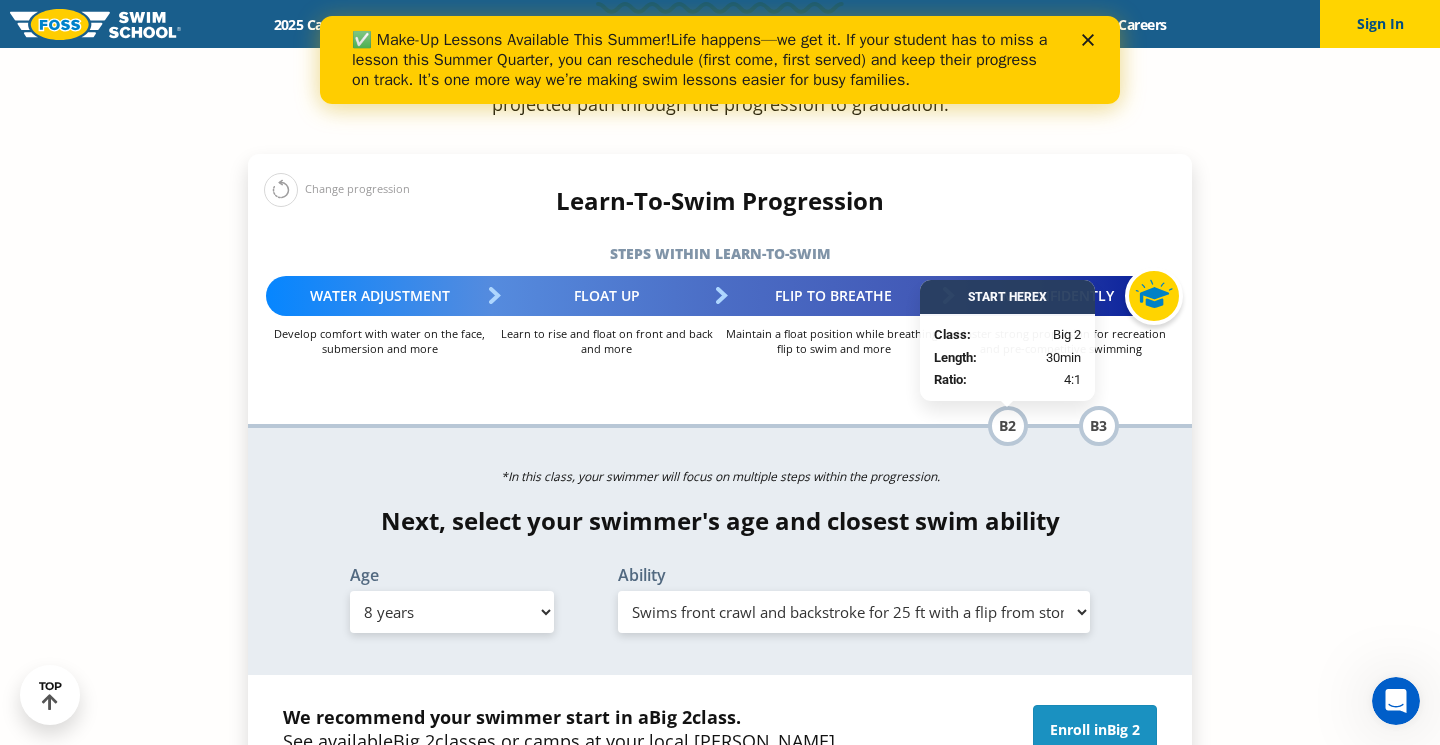 click on "Enroll in  Big 2" at bounding box center [1095, 730] 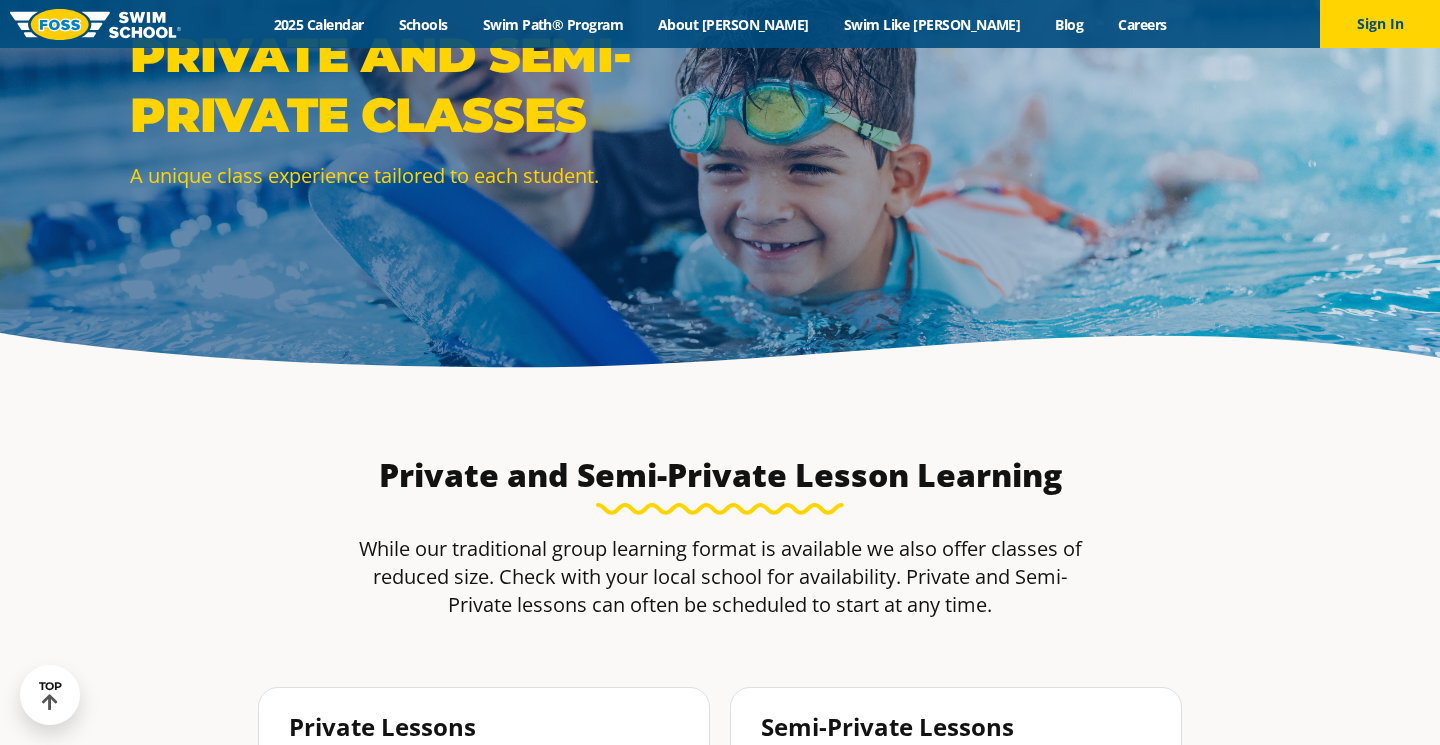 scroll, scrollTop: 220, scrollLeft: 1, axis: both 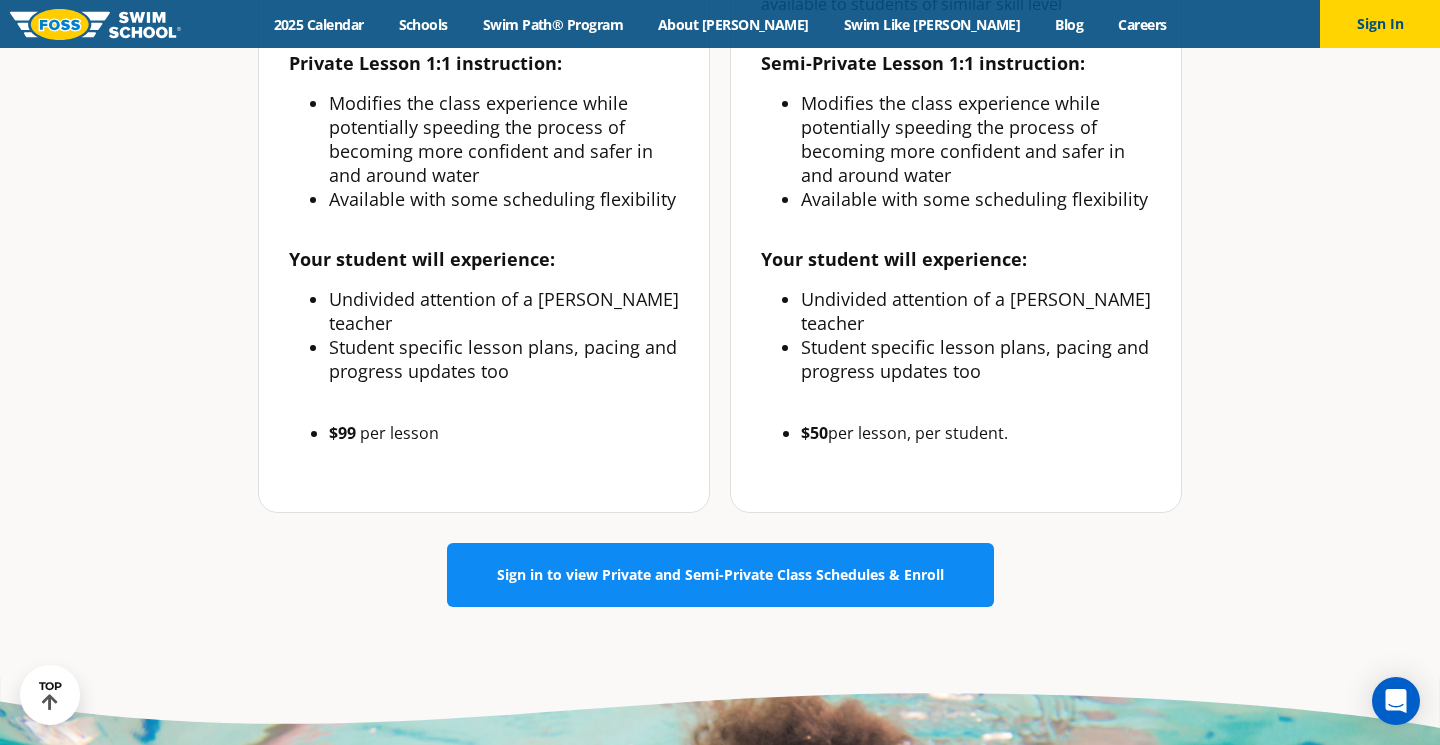 click on "Sign in to view Private and Semi-Private Class Schedules & Enroll" at bounding box center [720, 575] 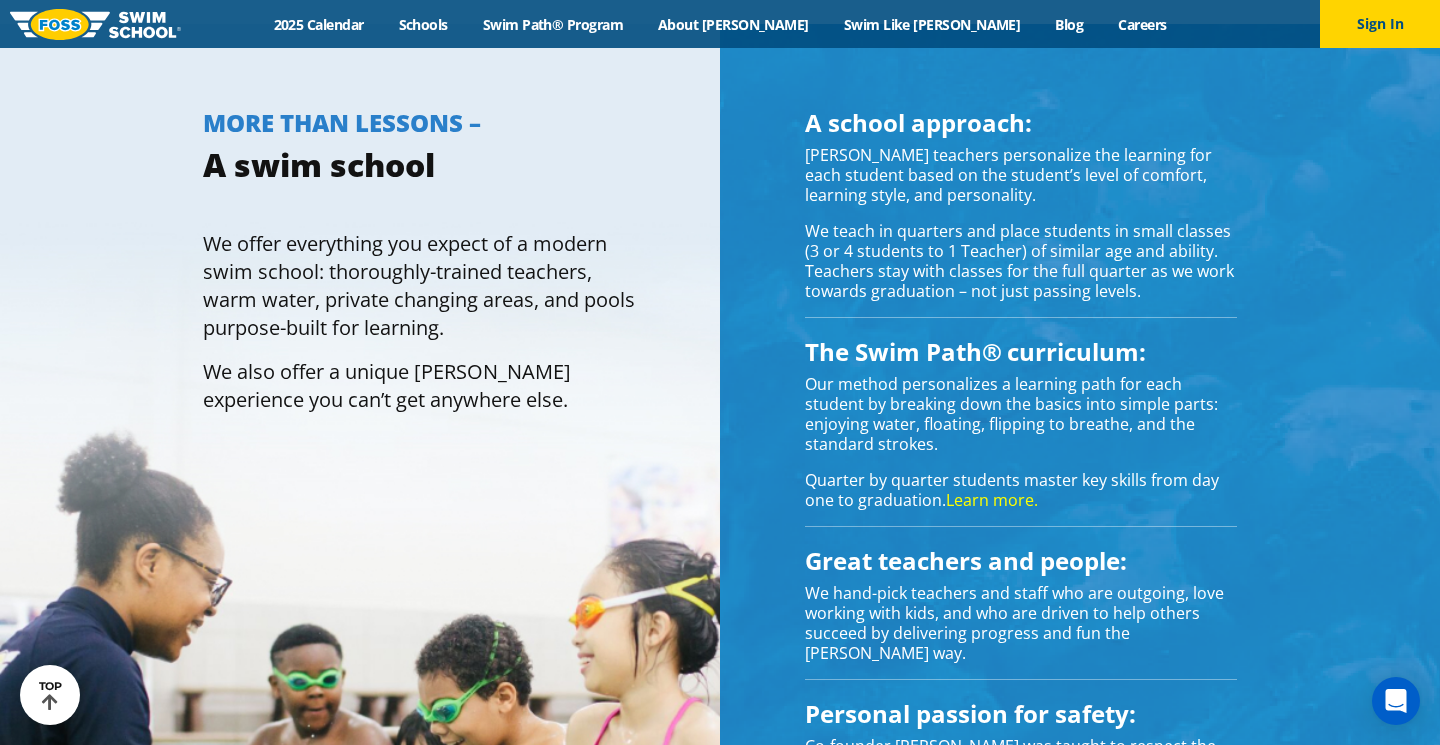 scroll, scrollTop: 0, scrollLeft: 0, axis: both 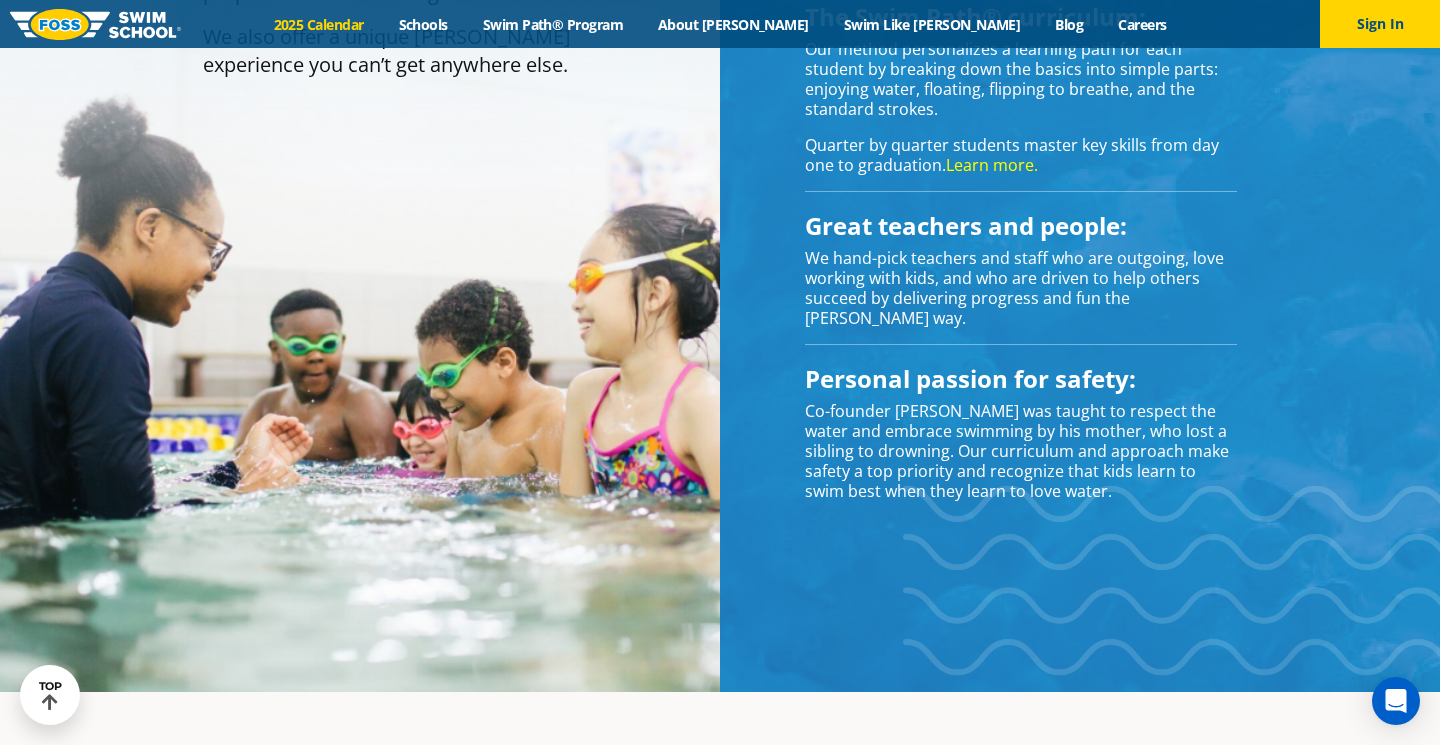 click on "2025 Calendar" at bounding box center [318, 24] 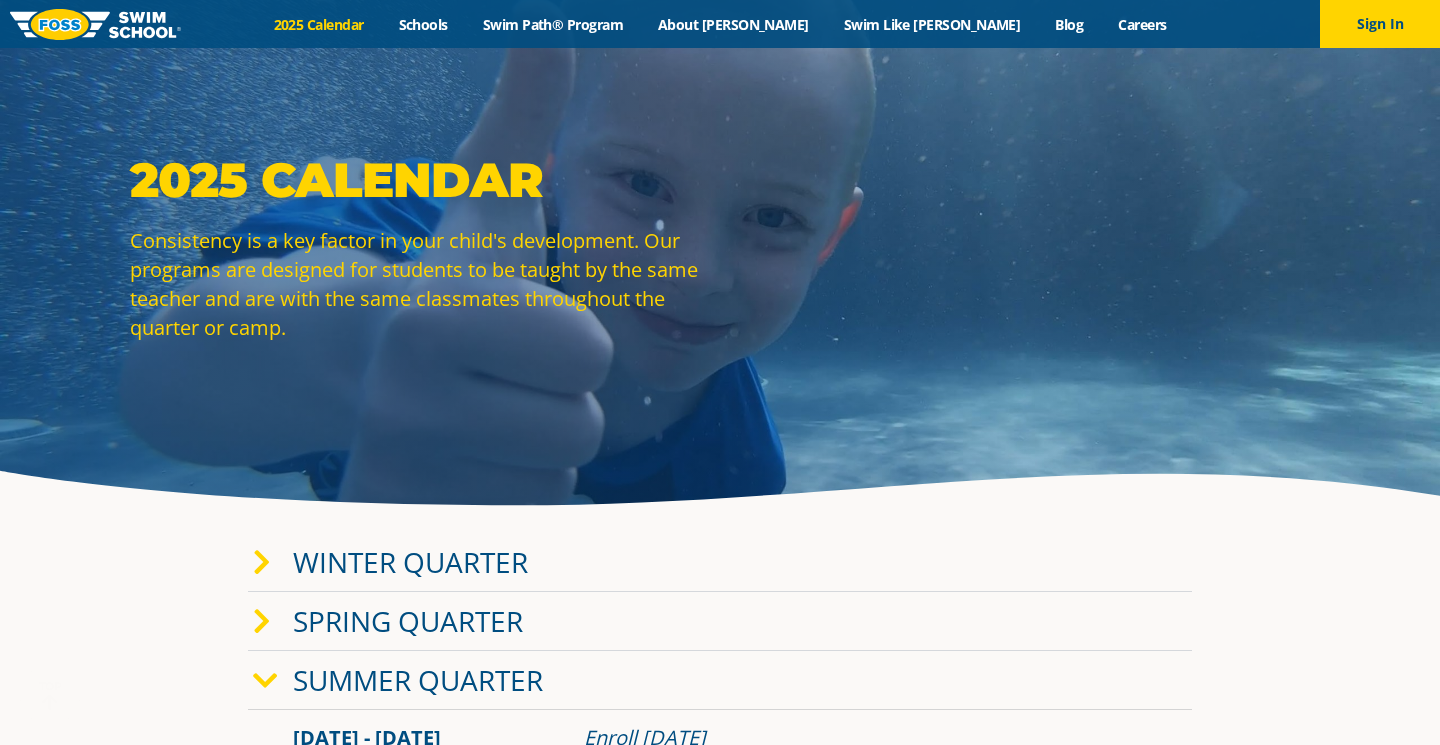 scroll, scrollTop: 350, scrollLeft: 0, axis: vertical 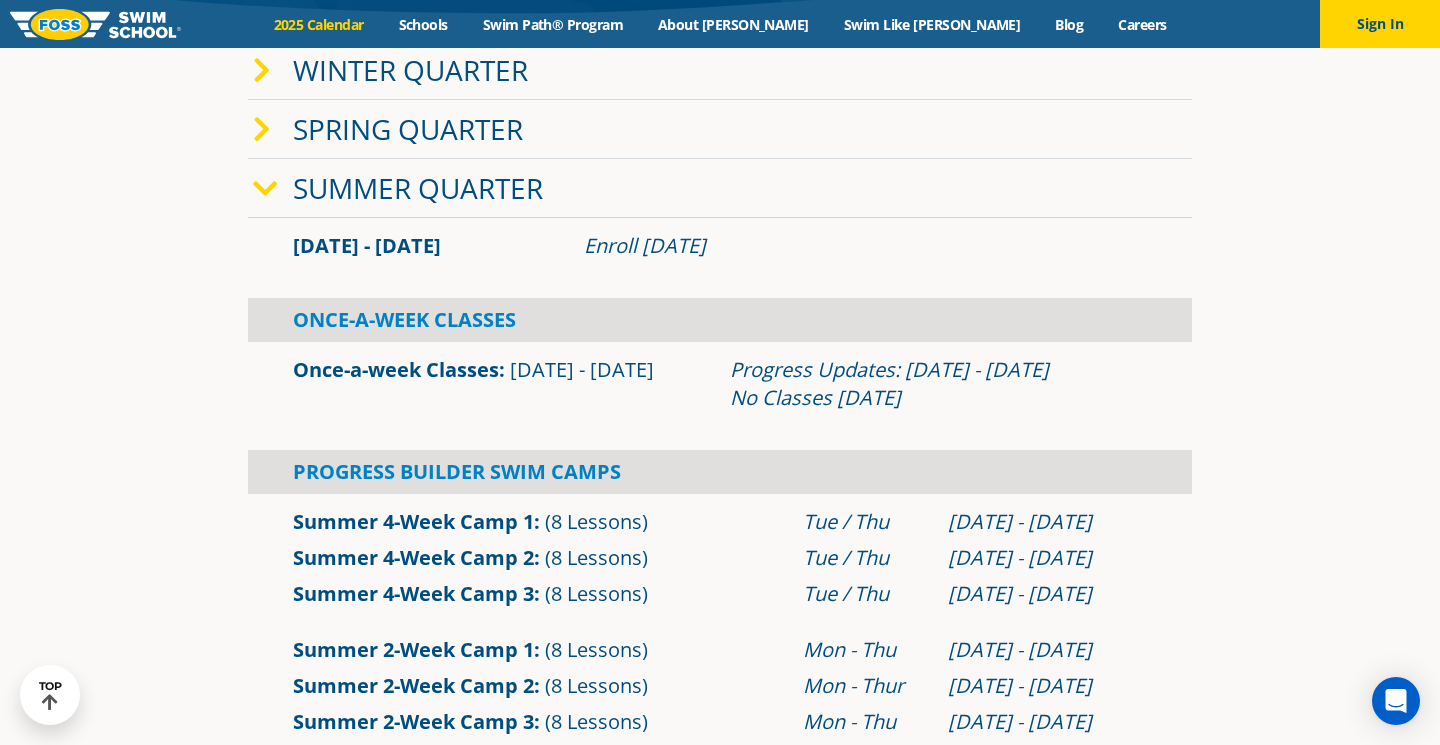 click on "(8 Lessons)" at bounding box center (596, 593) 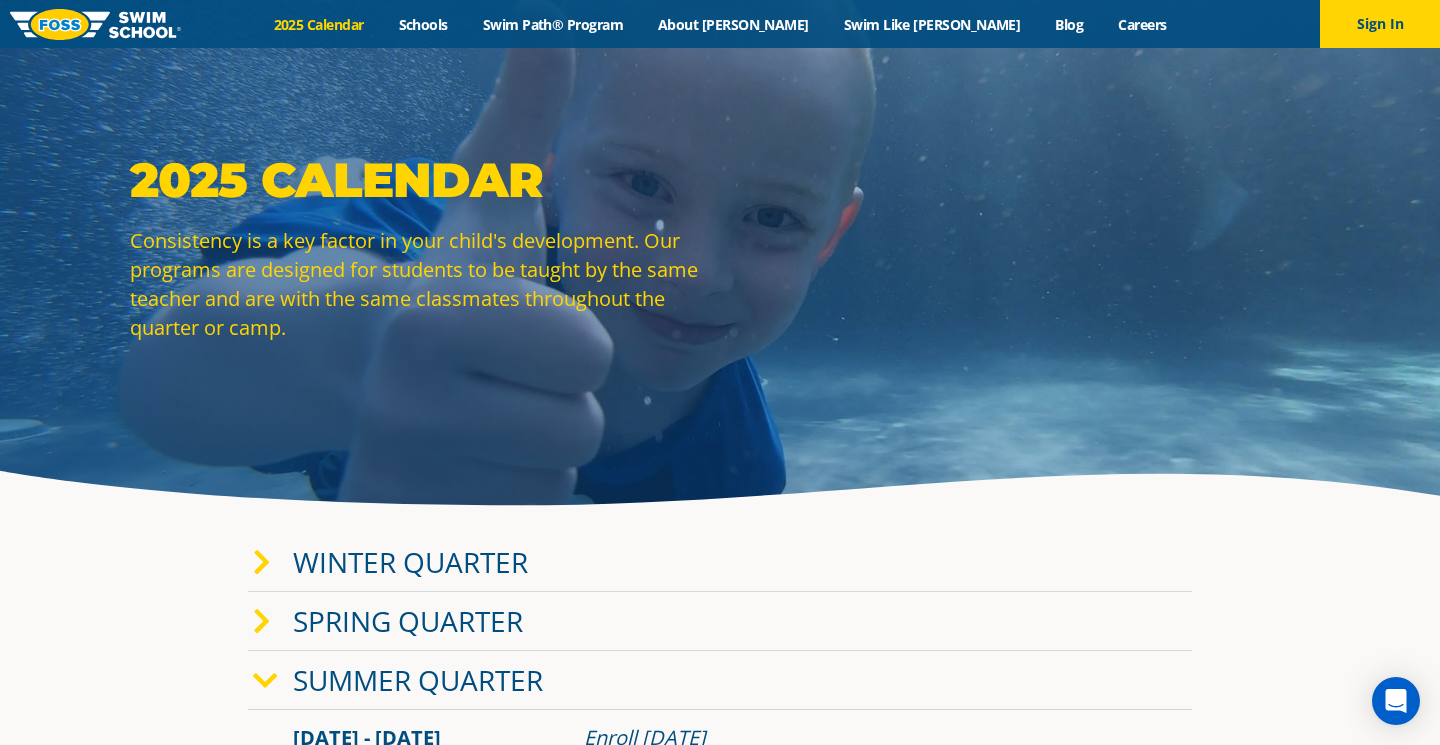 scroll, scrollTop: 0, scrollLeft: 0, axis: both 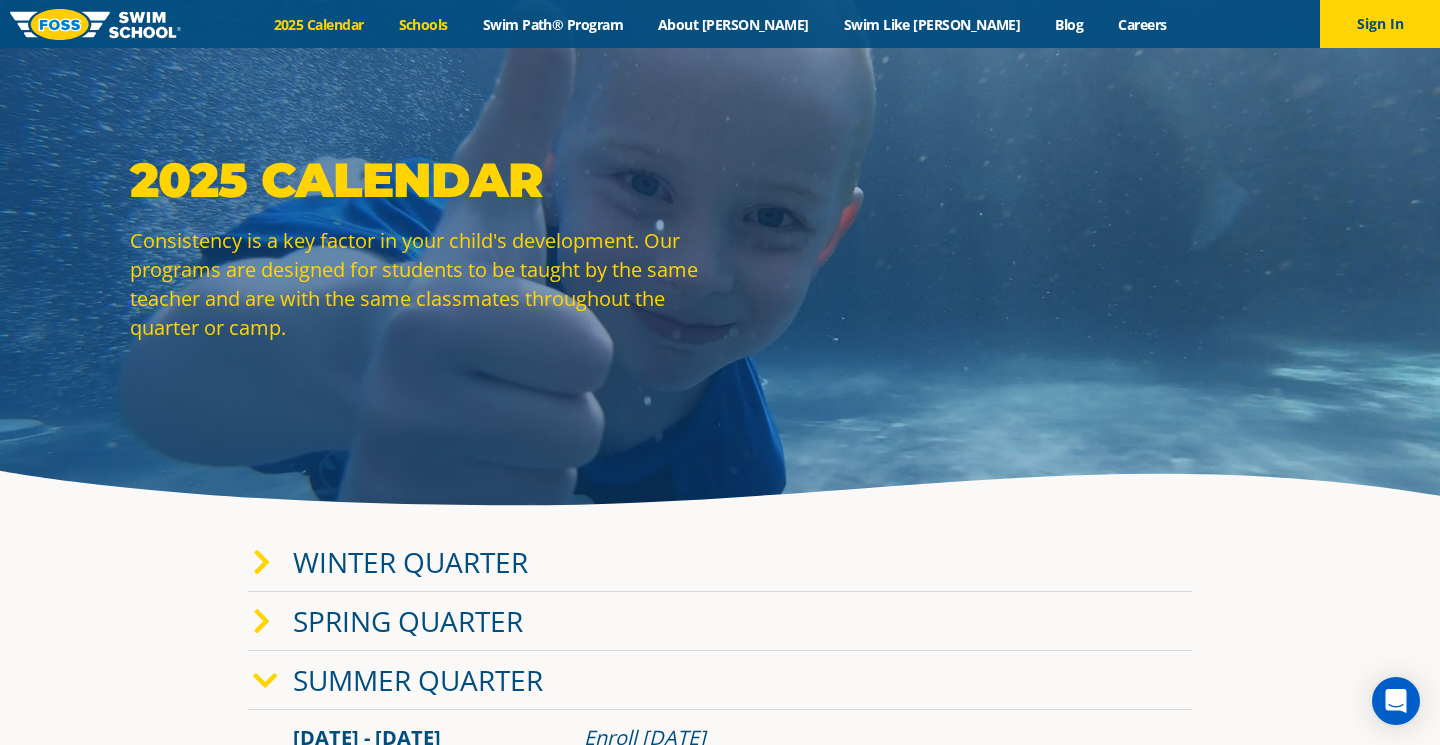 click on "Schools" at bounding box center (423, 24) 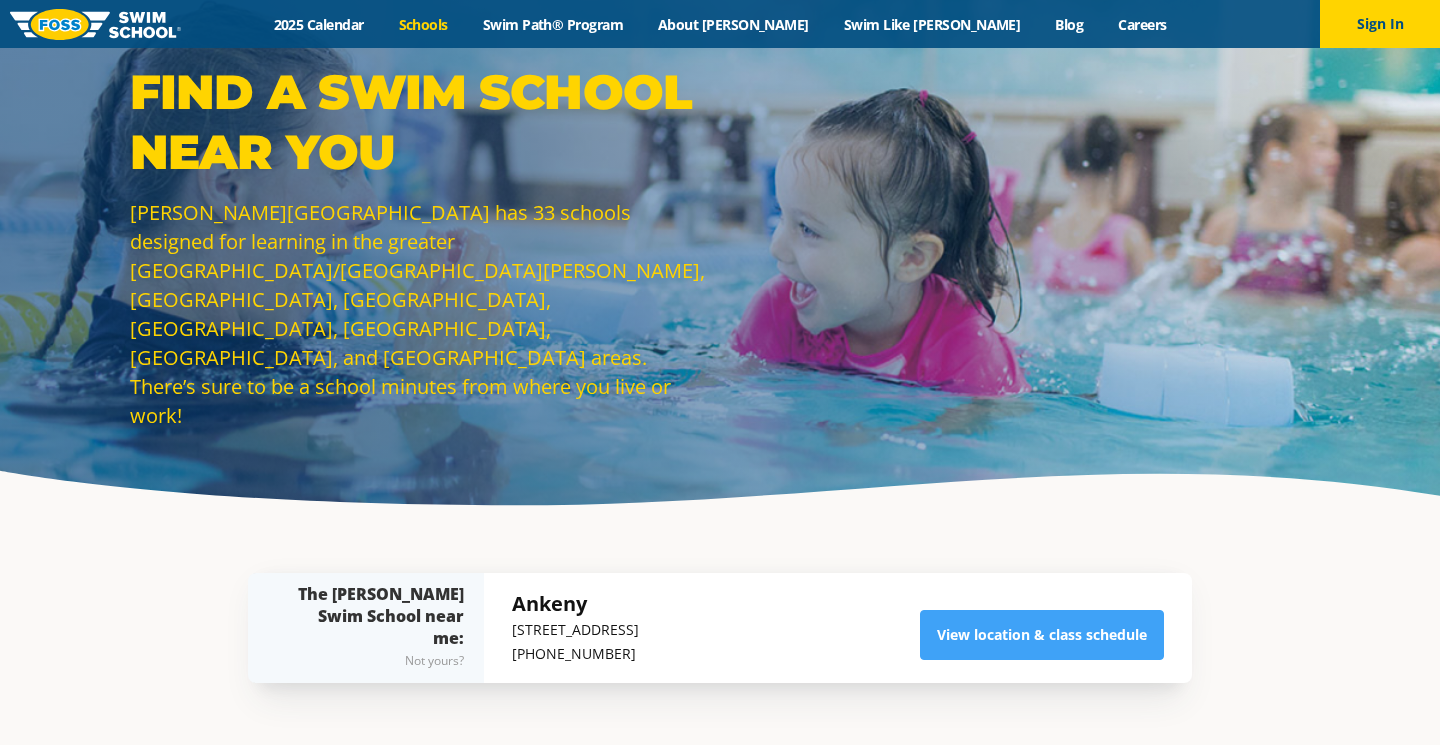 scroll, scrollTop: 0, scrollLeft: 0, axis: both 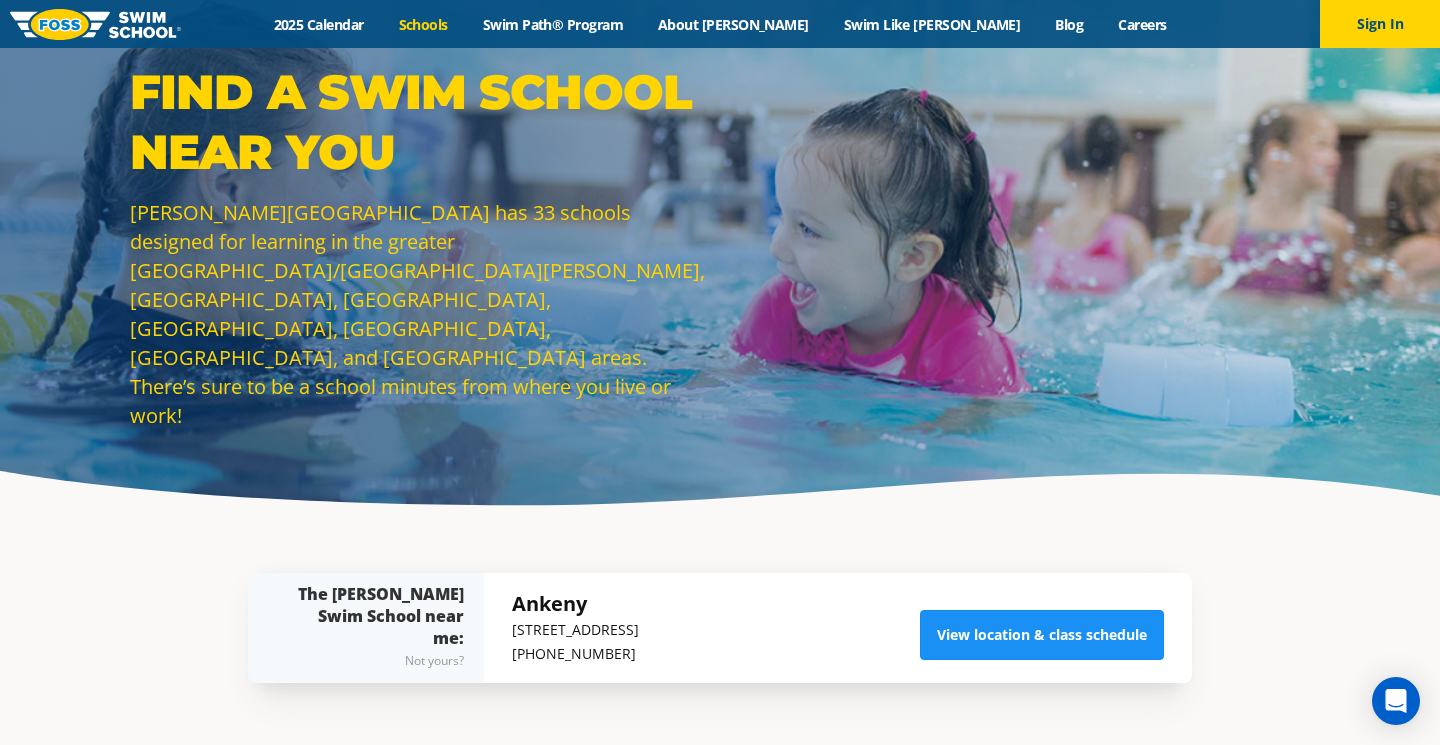 click on "View location & class schedule" at bounding box center (1042, 635) 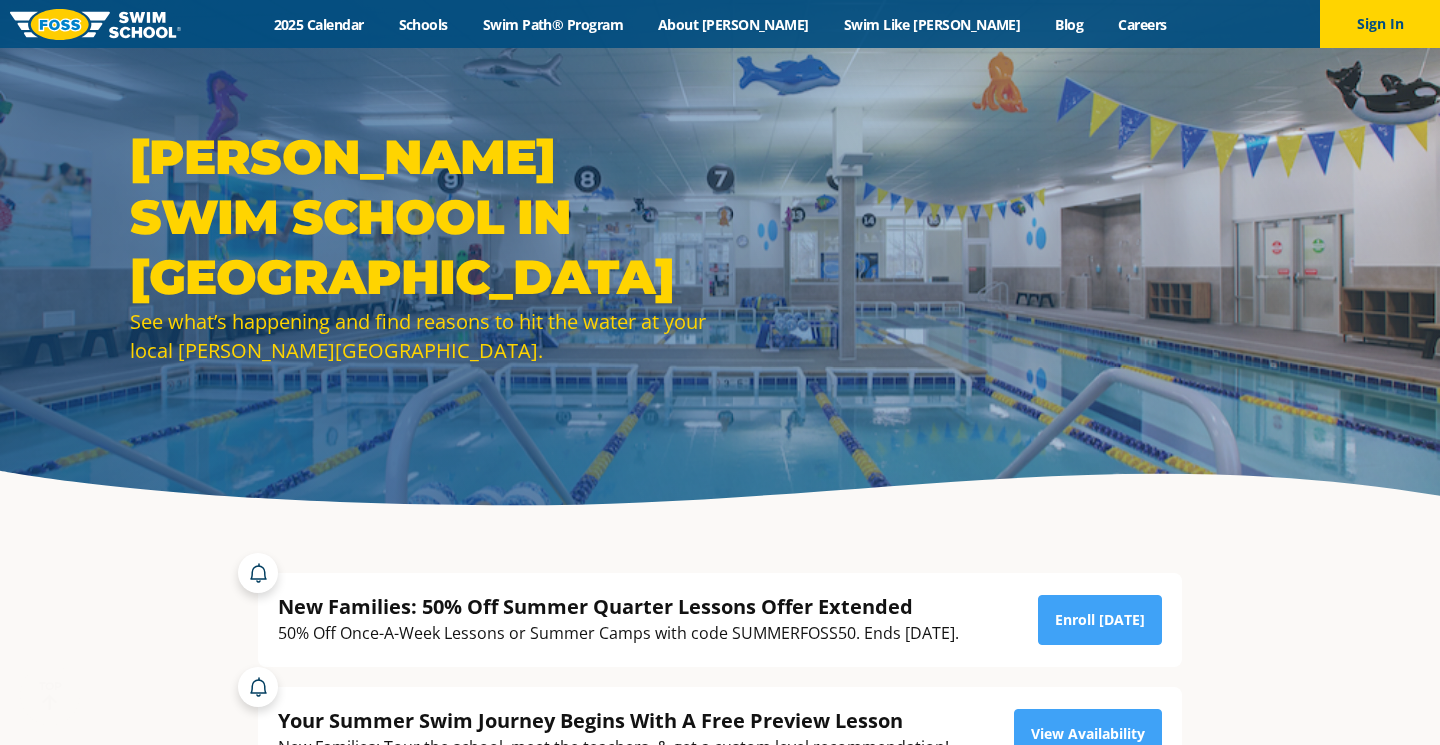 scroll, scrollTop: 117, scrollLeft: 0, axis: vertical 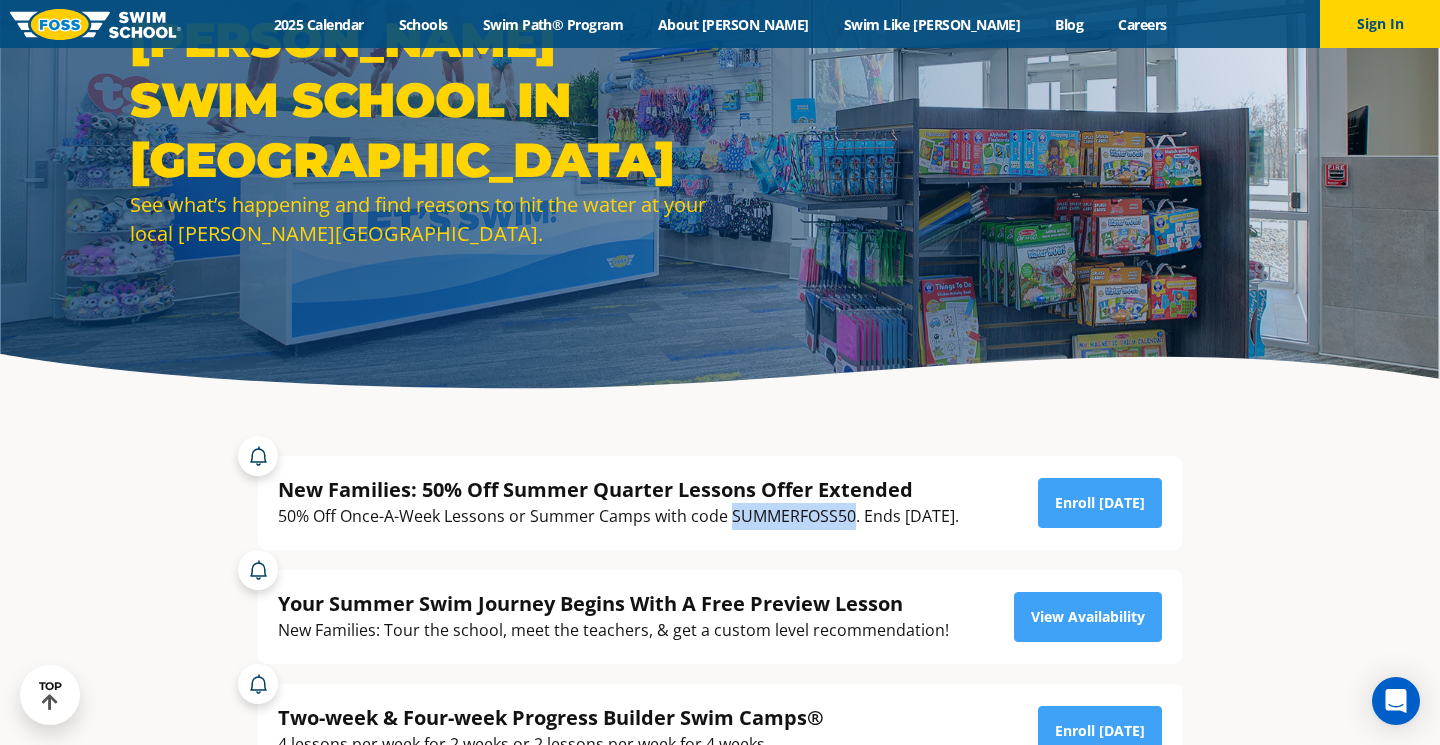 drag, startPoint x: 729, startPoint y: 512, endPoint x: 853, endPoint y: 519, distance: 124.197426 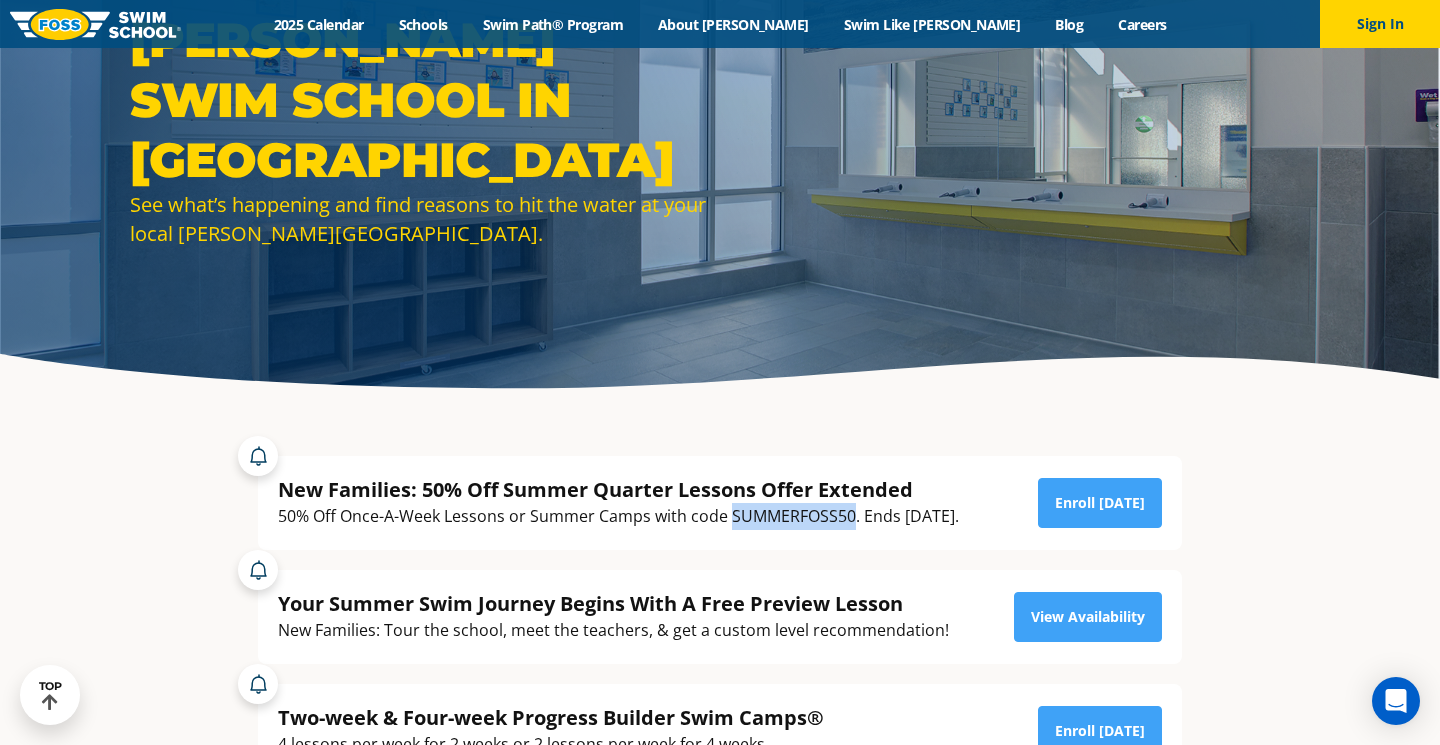 copy on "SUMMERFOSS50" 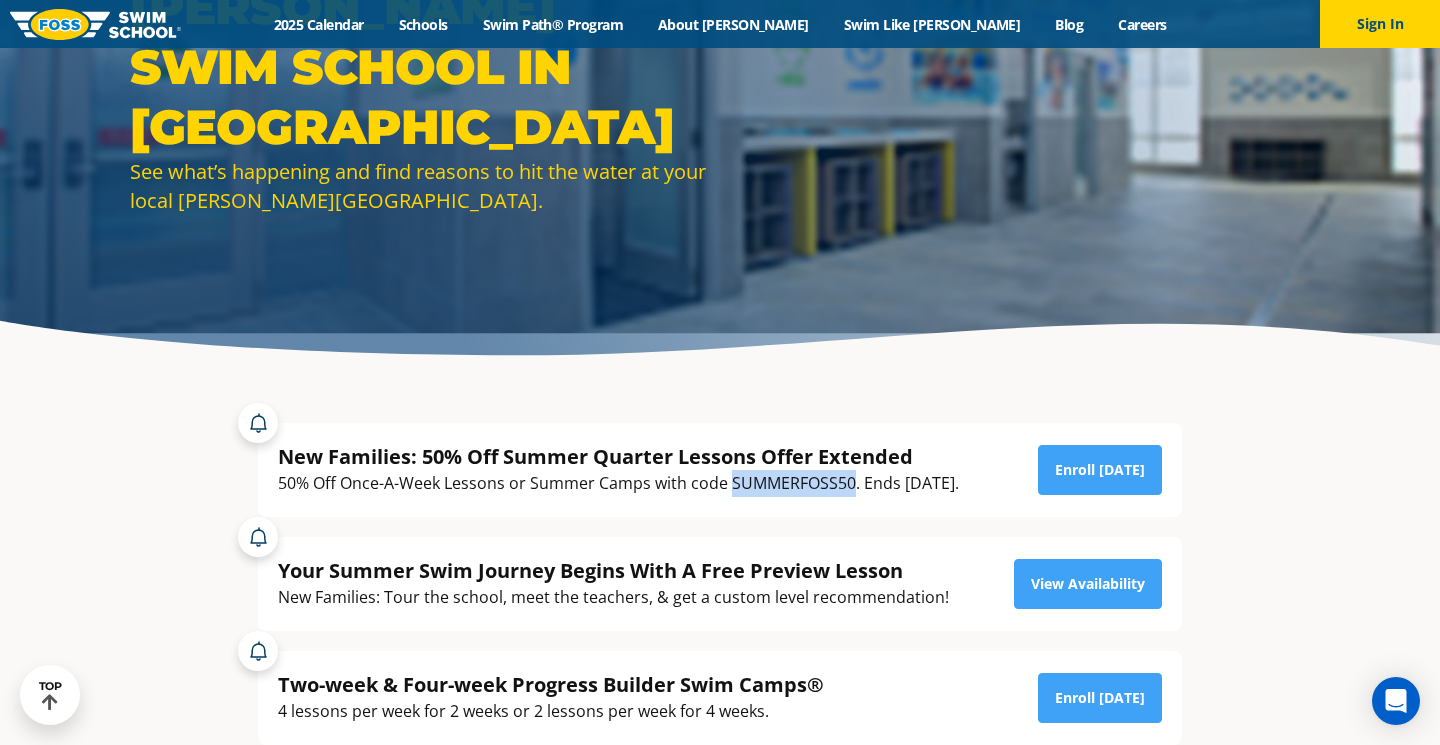 scroll, scrollTop: 153, scrollLeft: 0, axis: vertical 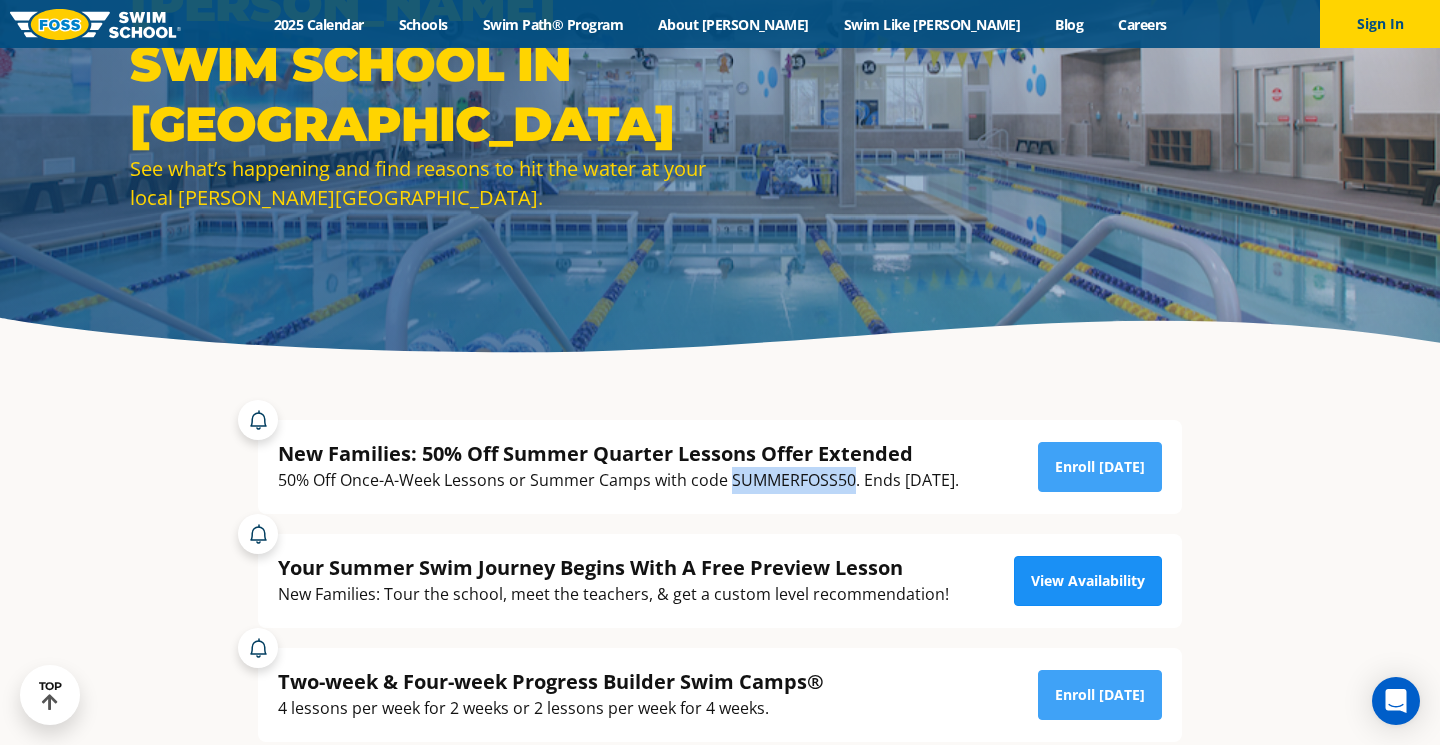 click on "View Availability" at bounding box center (1088, 581) 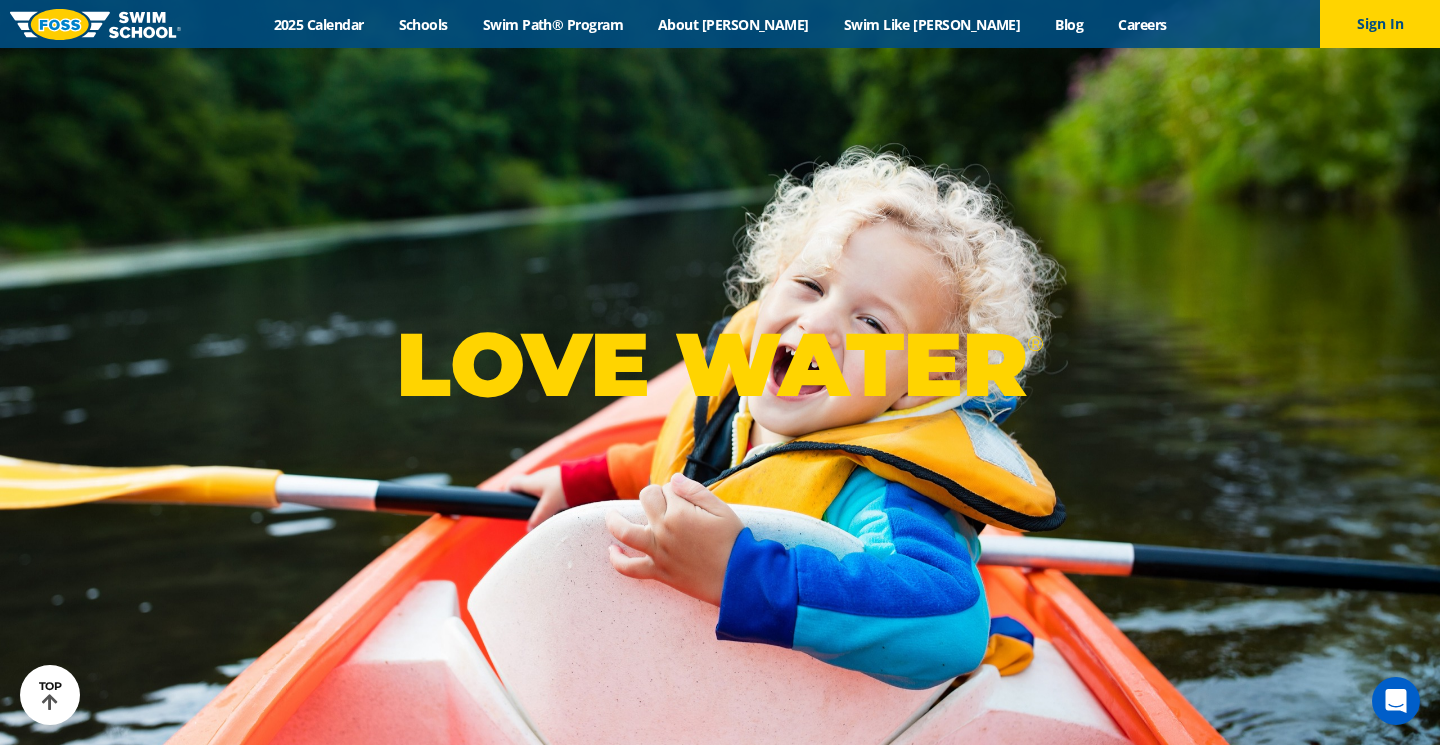 scroll, scrollTop: 3391, scrollLeft: 0, axis: vertical 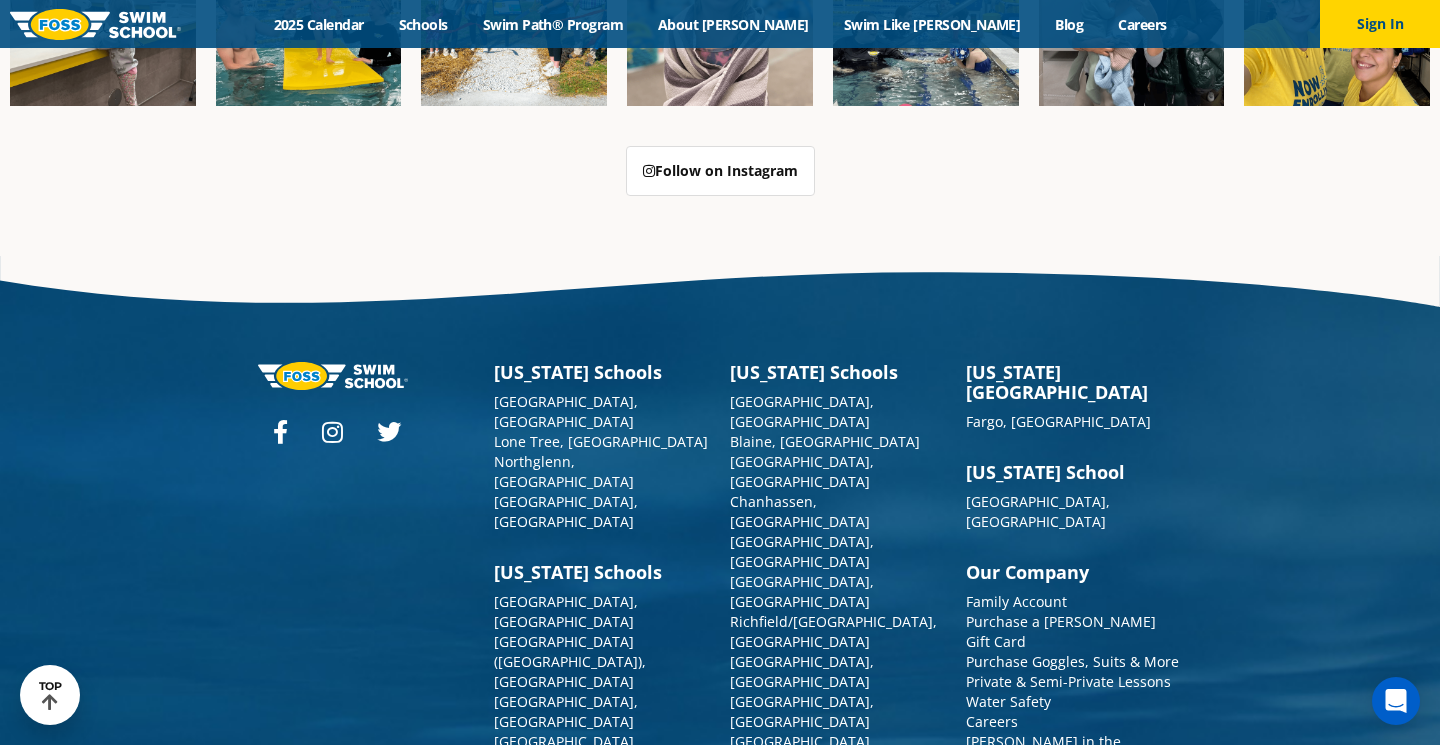 click on "Ankeny, [GEOGRAPHIC_DATA]" at bounding box center [592, 1041] 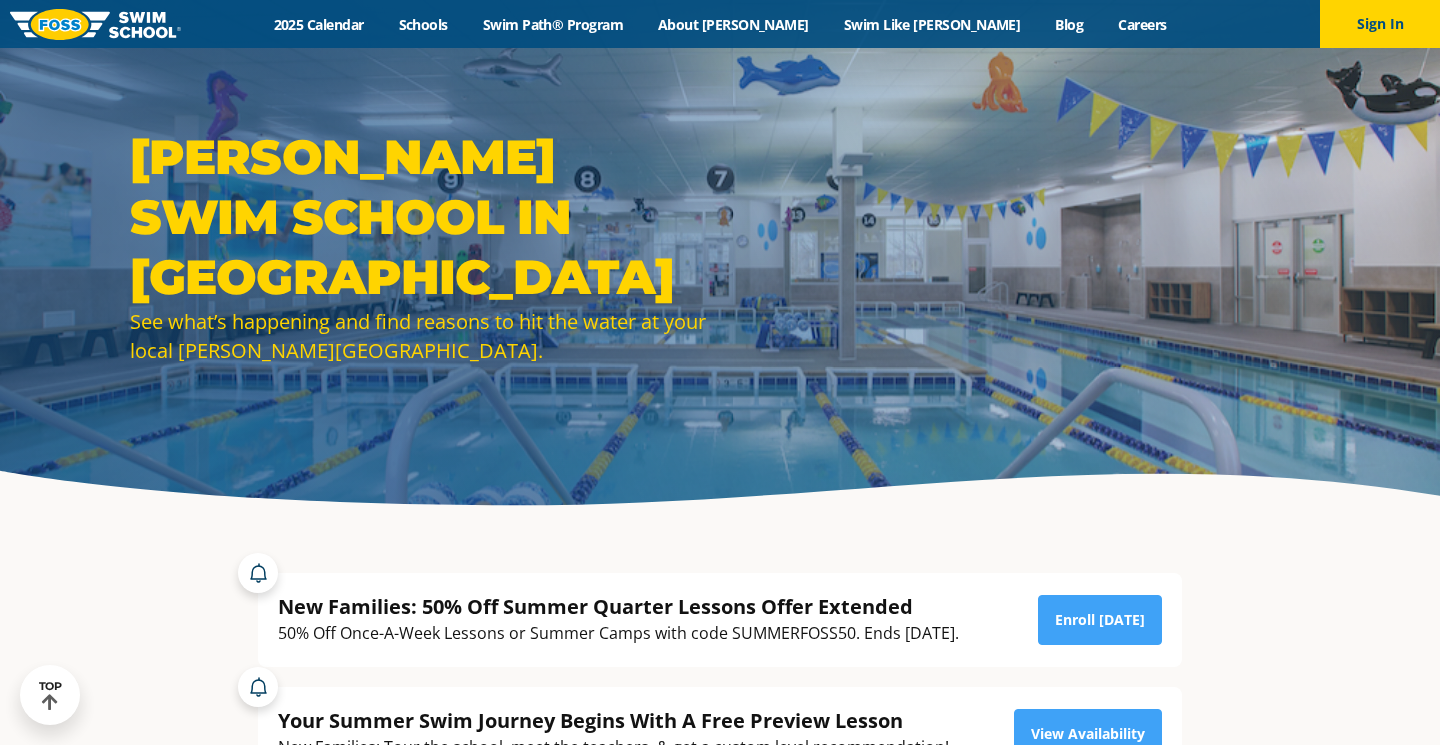 scroll, scrollTop: 686, scrollLeft: 0, axis: vertical 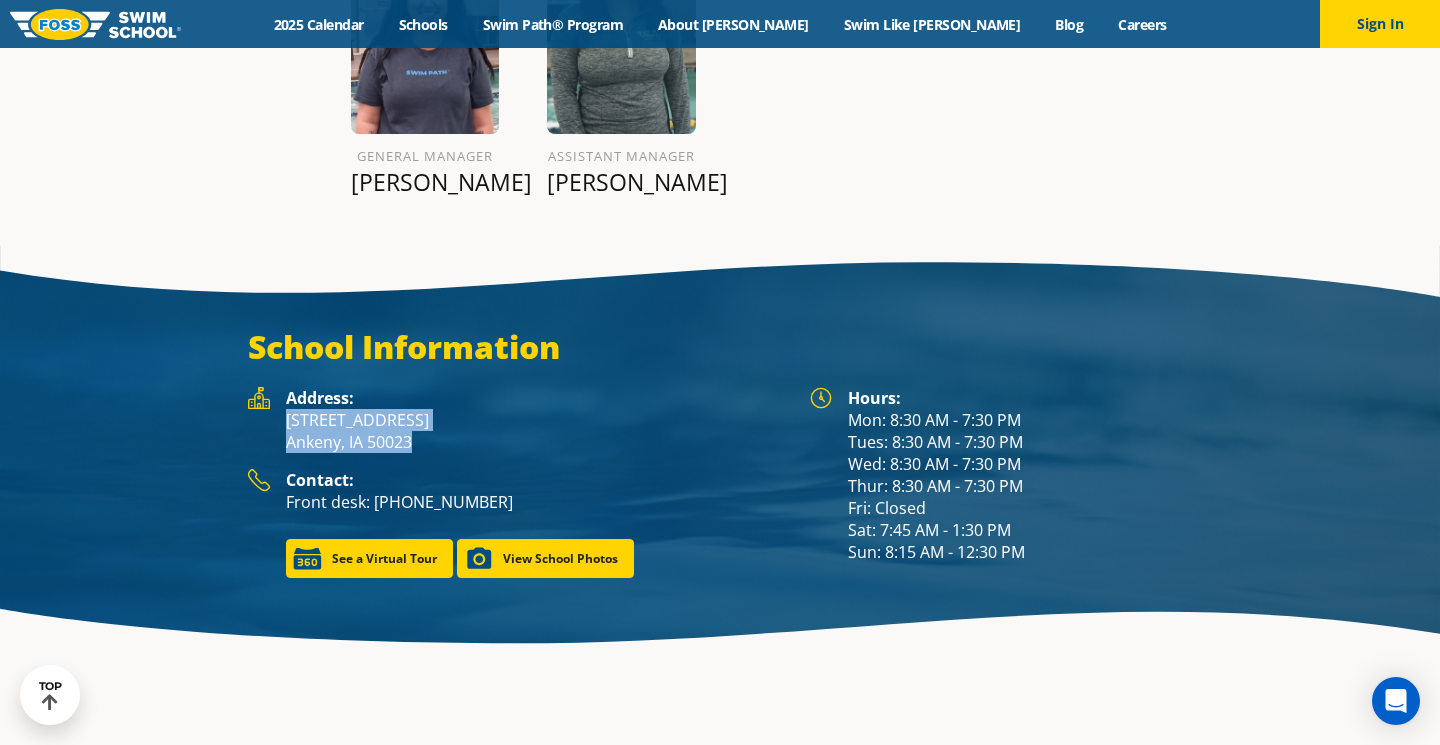 drag, startPoint x: 282, startPoint y: 422, endPoint x: 426, endPoint y: 419, distance: 144.03125 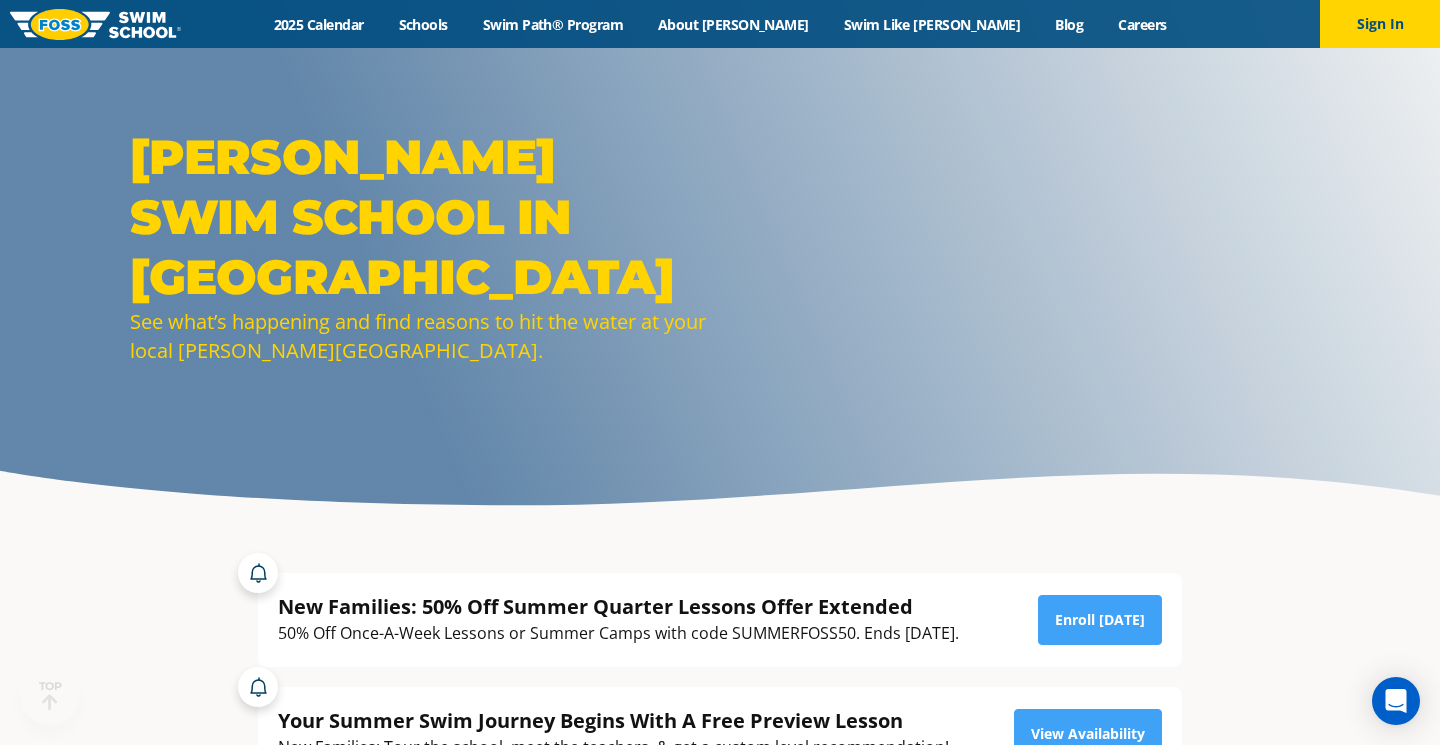 scroll, scrollTop: 204, scrollLeft: 0, axis: vertical 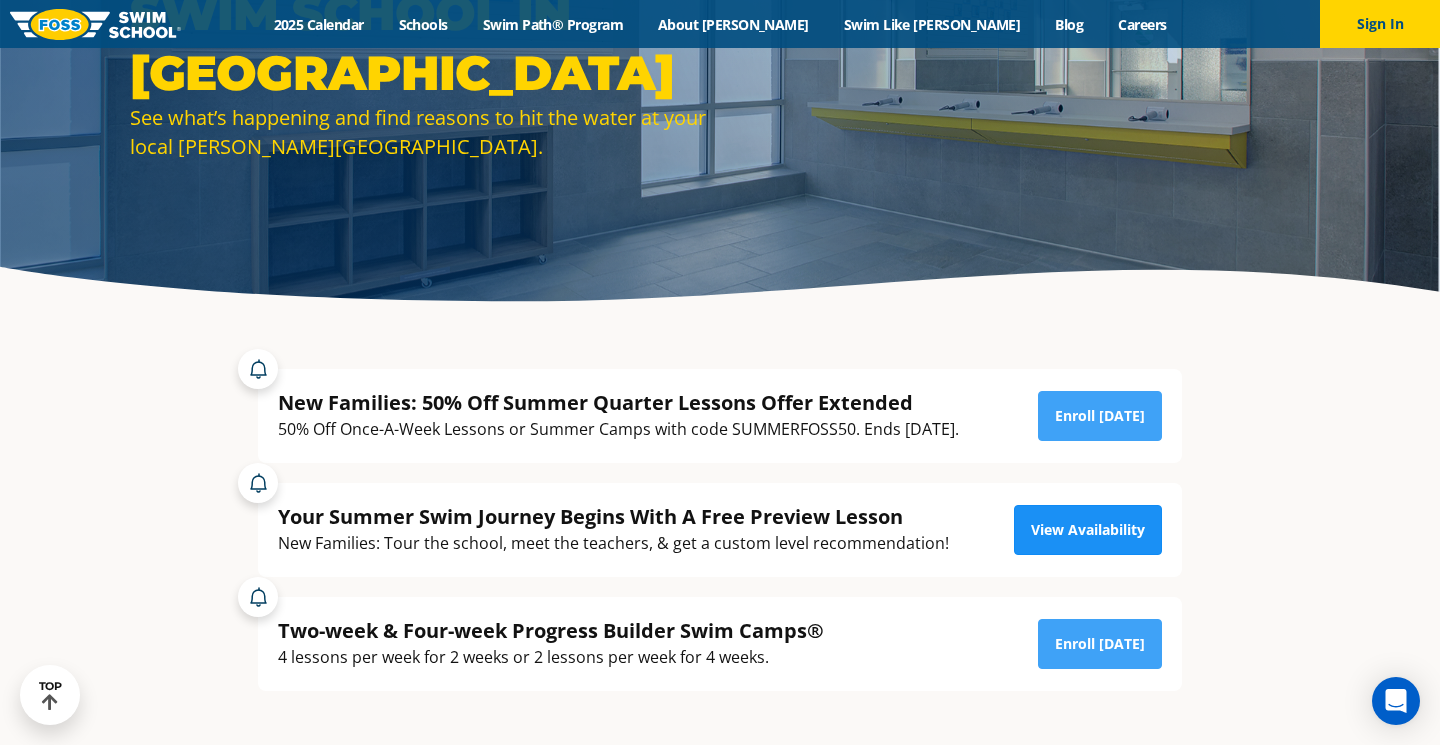 click on "View Availability" at bounding box center [1088, 530] 